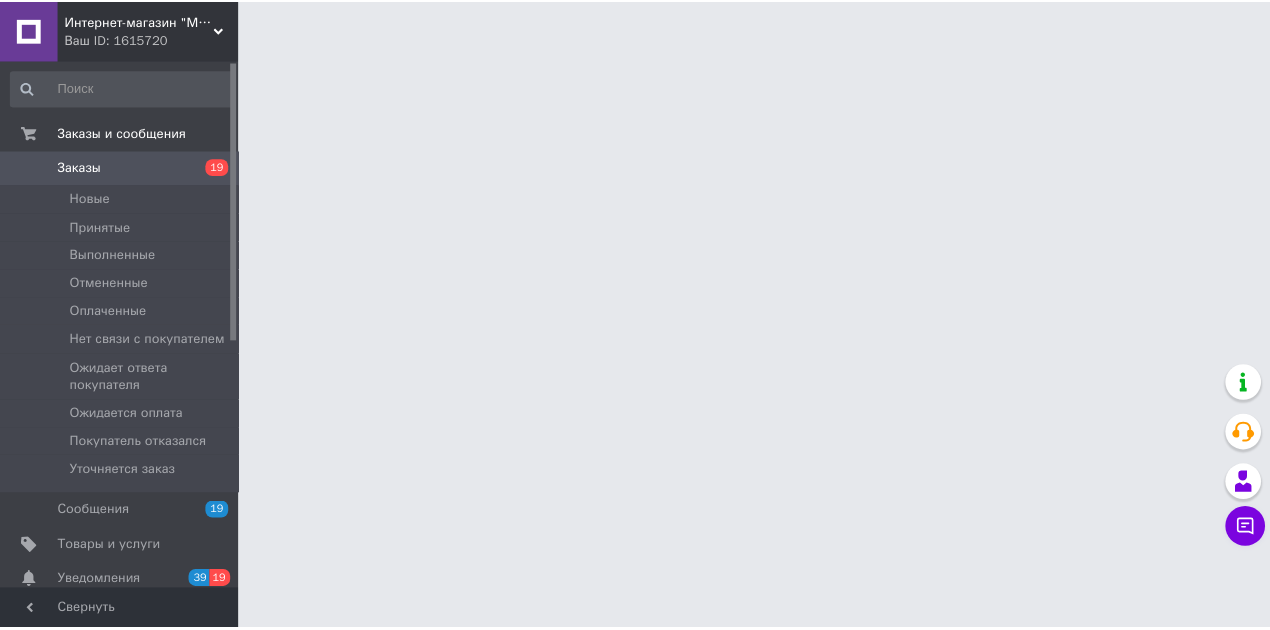 scroll, scrollTop: 0, scrollLeft: 0, axis: both 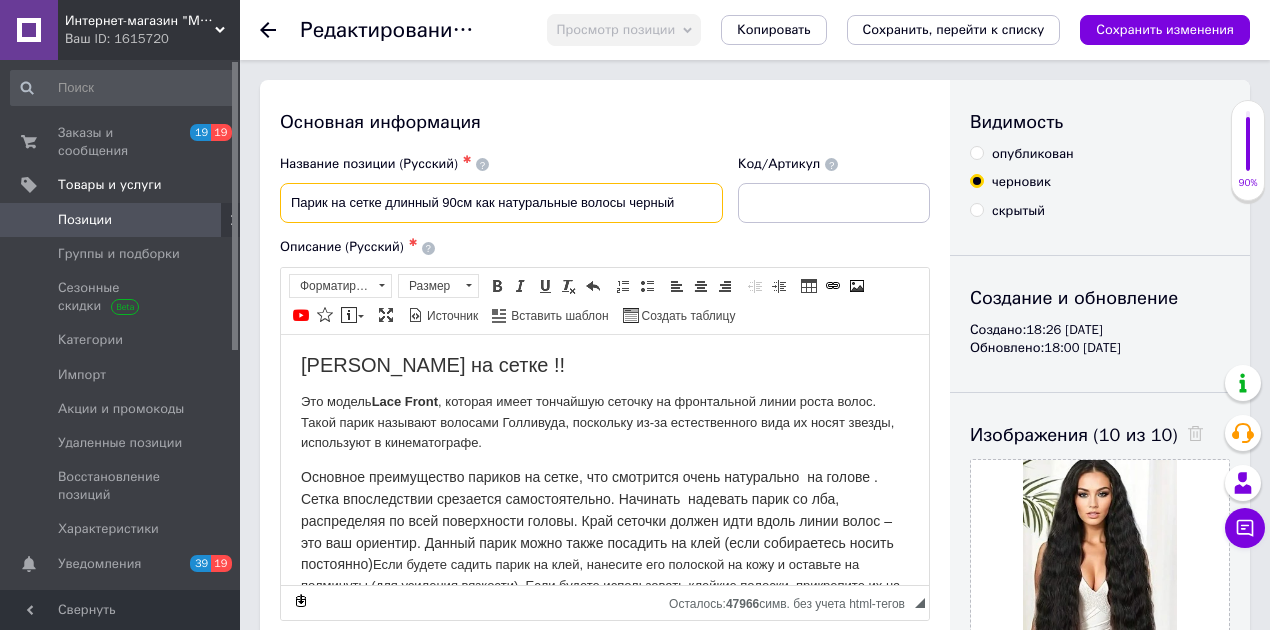drag, startPoint x: 442, startPoint y: 208, endPoint x: 453, endPoint y: 208, distance: 11 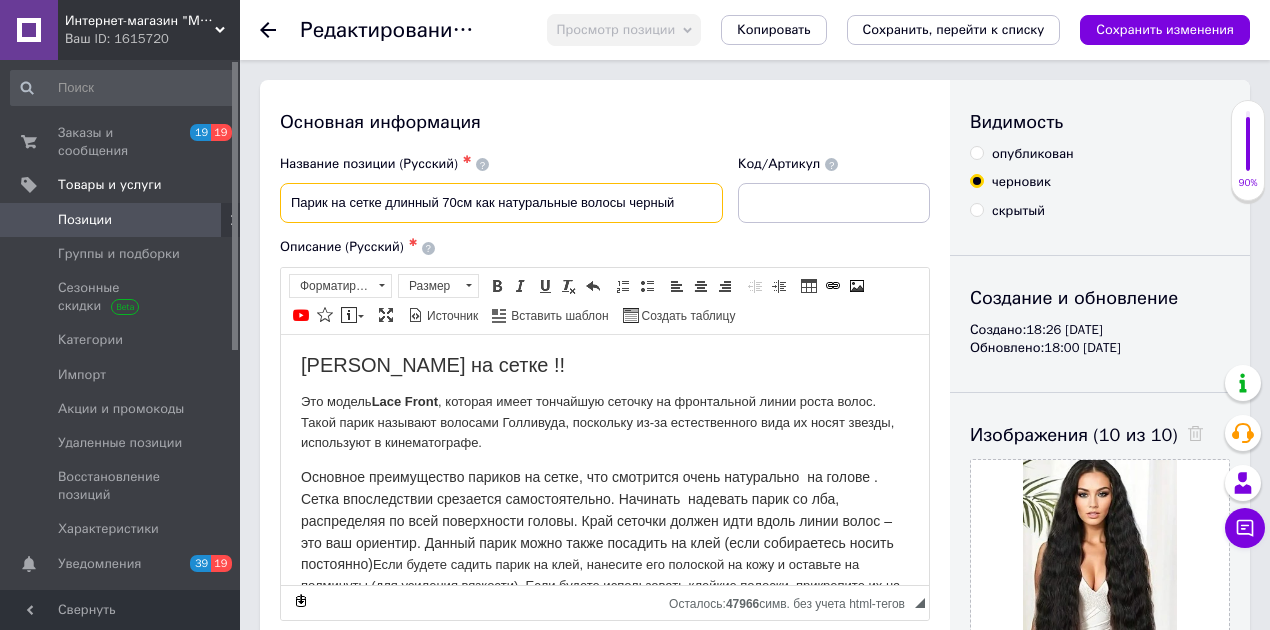 drag, startPoint x: 471, startPoint y: 203, endPoint x: 577, endPoint y: 204, distance: 106.004715 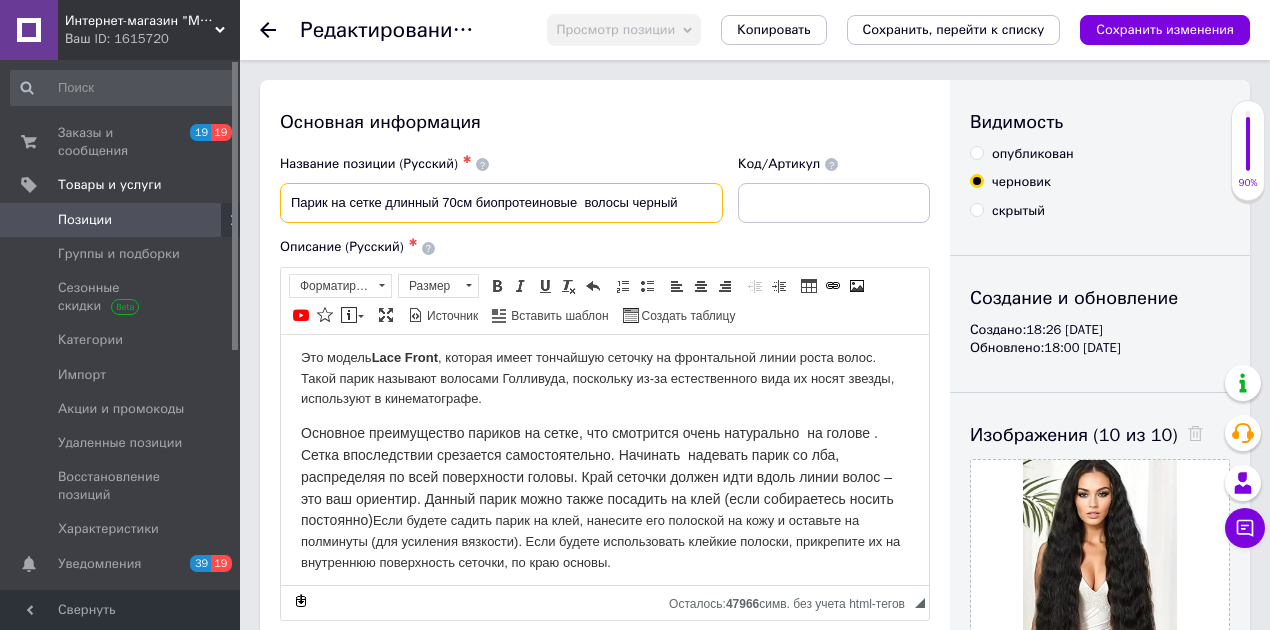 scroll, scrollTop: 66, scrollLeft: 0, axis: vertical 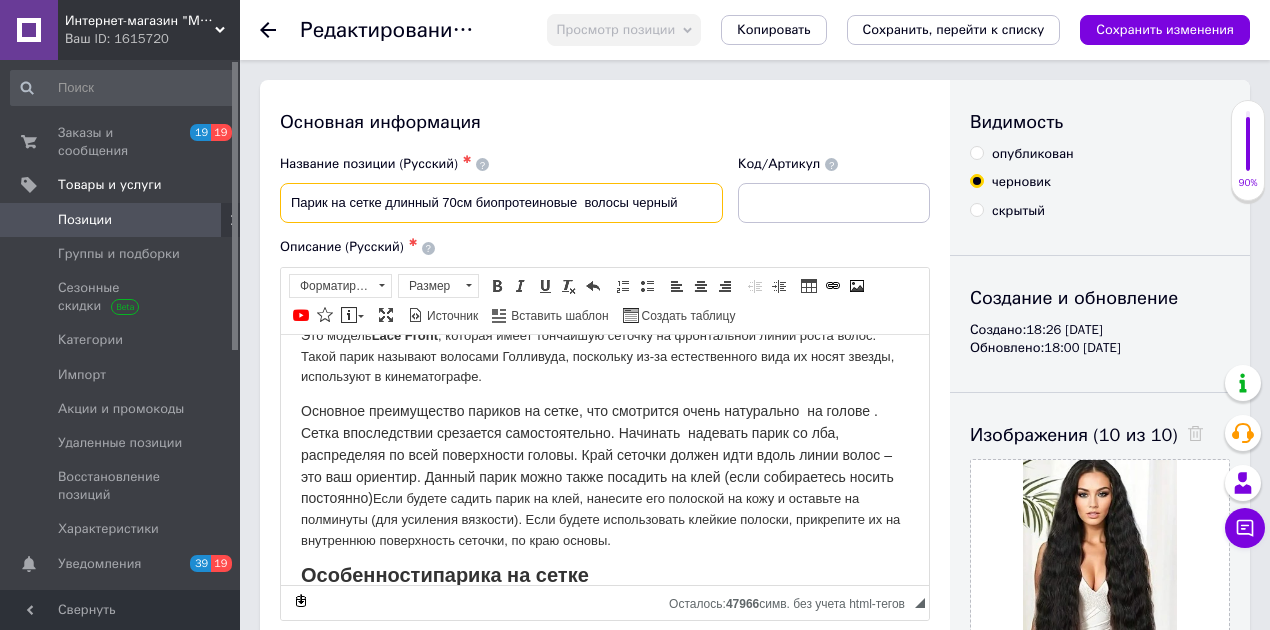 type on "Парик на сетке длинный 70см биопротеиновые  волосы черный" 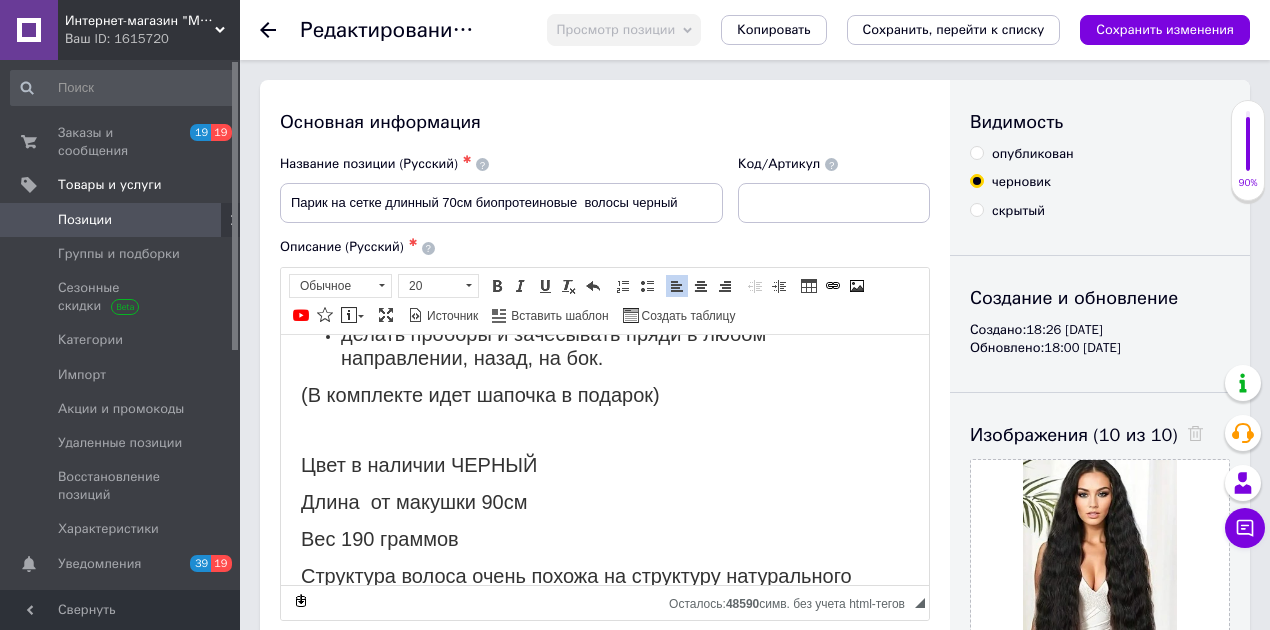 scroll, scrollTop: 156, scrollLeft: 0, axis: vertical 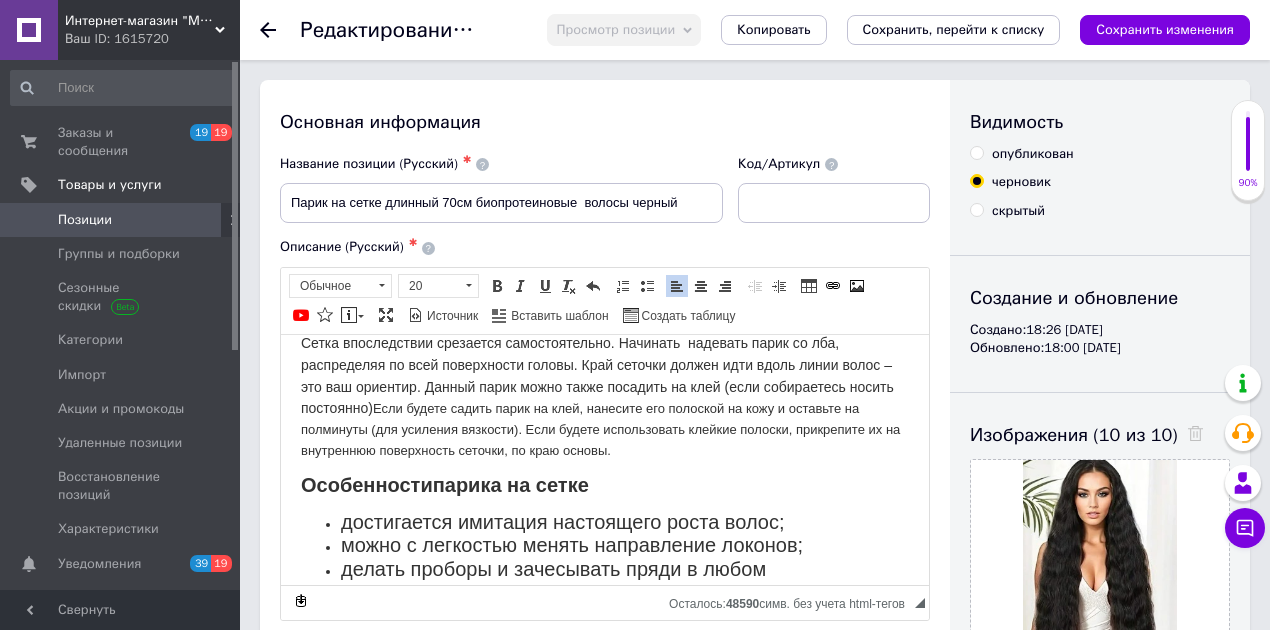 drag, startPoint x: 619, startPoint y: 430, endPoint x: 740, endPoint y: 356, distance: 141.83441 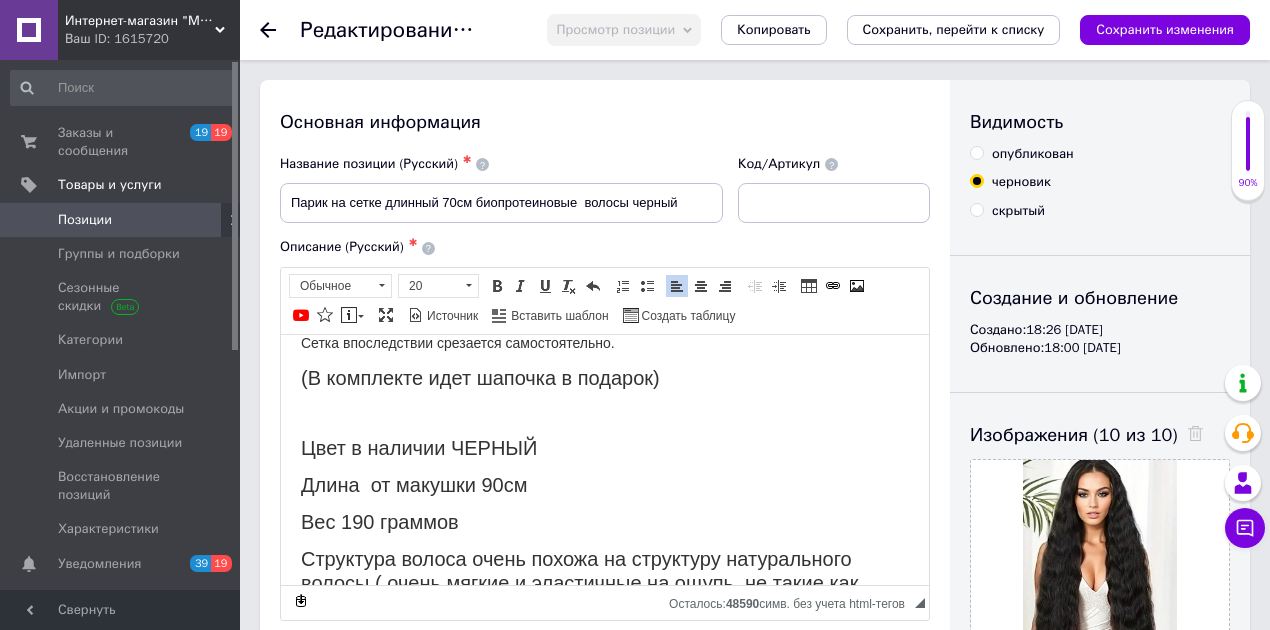 click at bounding box center [605, 414] 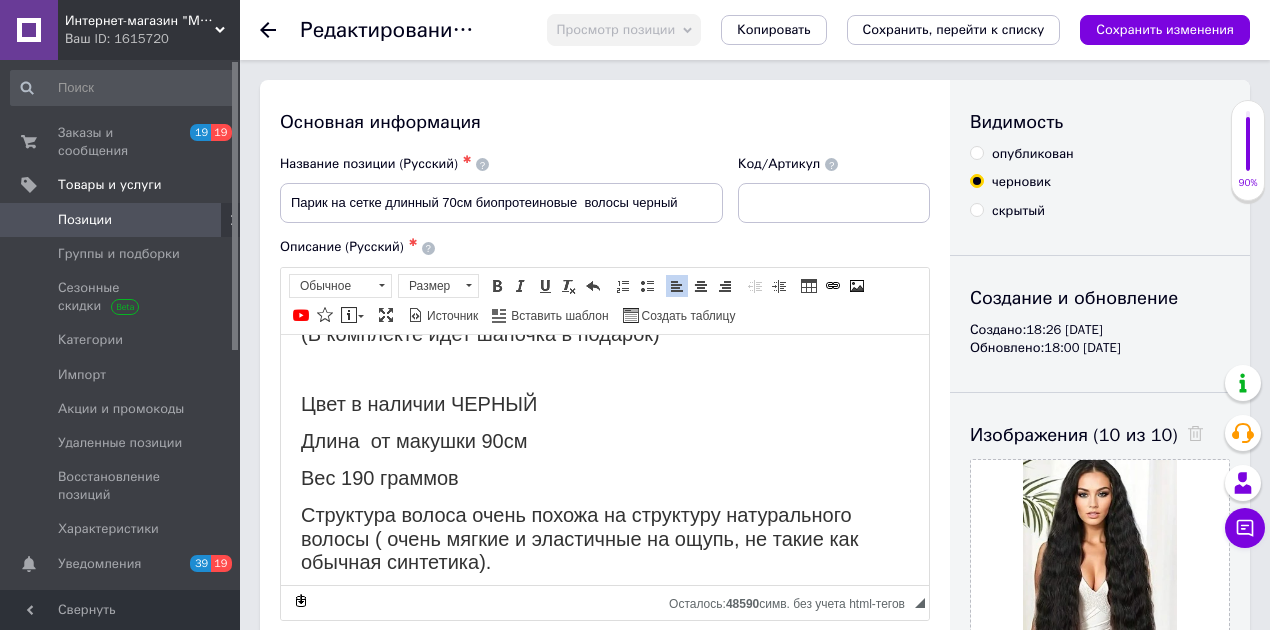 scroll, scrollTop: 222, scrollLeft: 0, axis: vertical 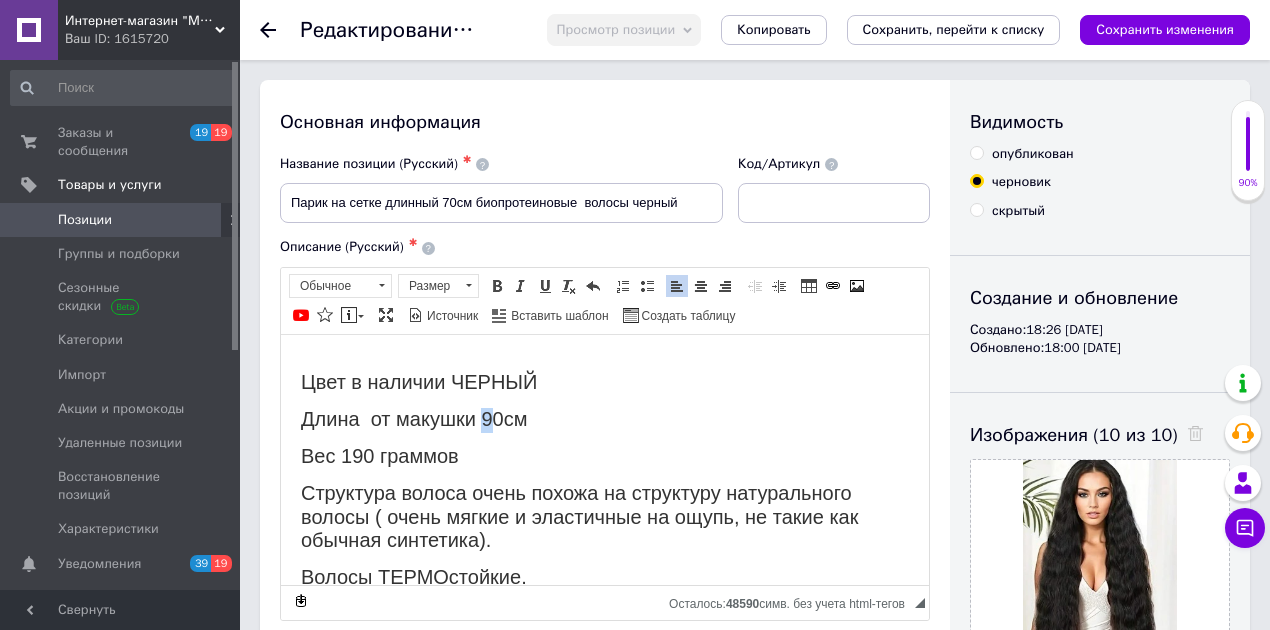 click on "Длина  от макушки 90см" at bounding box center (414, 418) 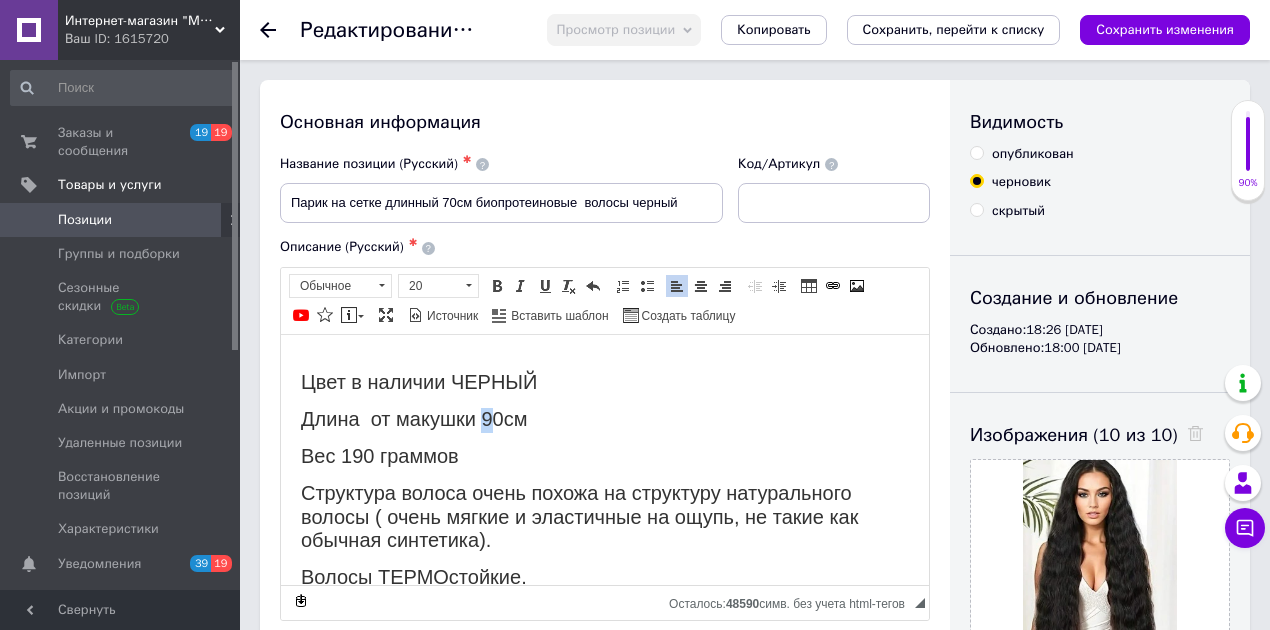 type 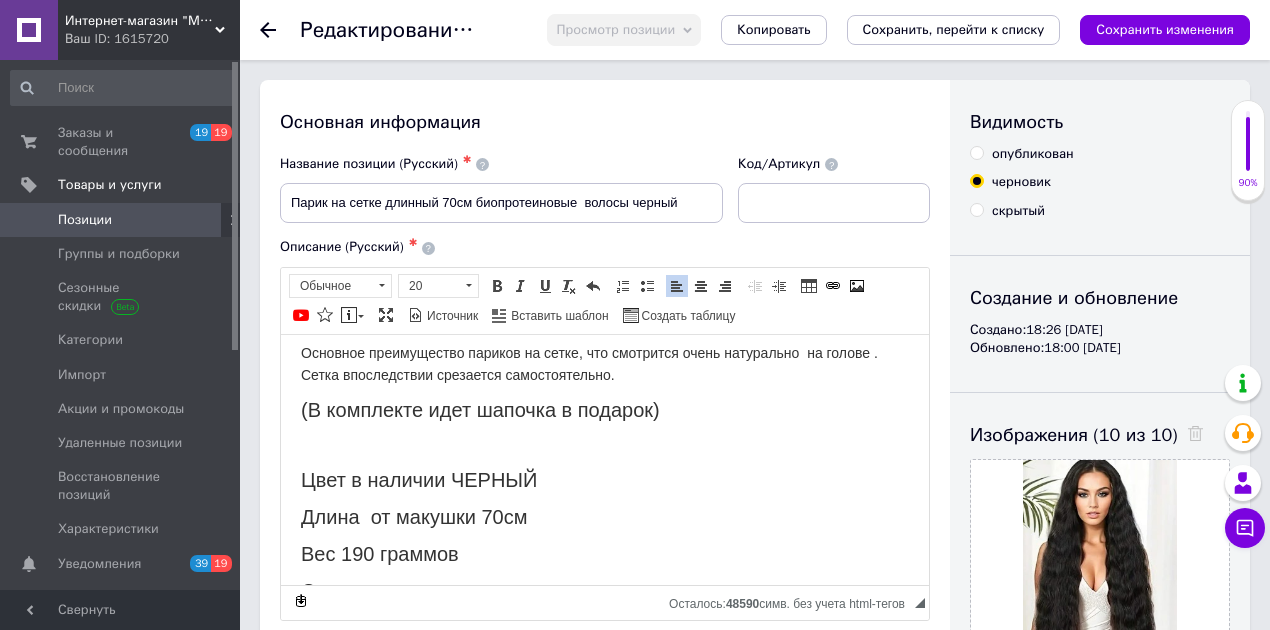 scroll, scrollTop: 0, scrollLeft: 0, axis: both 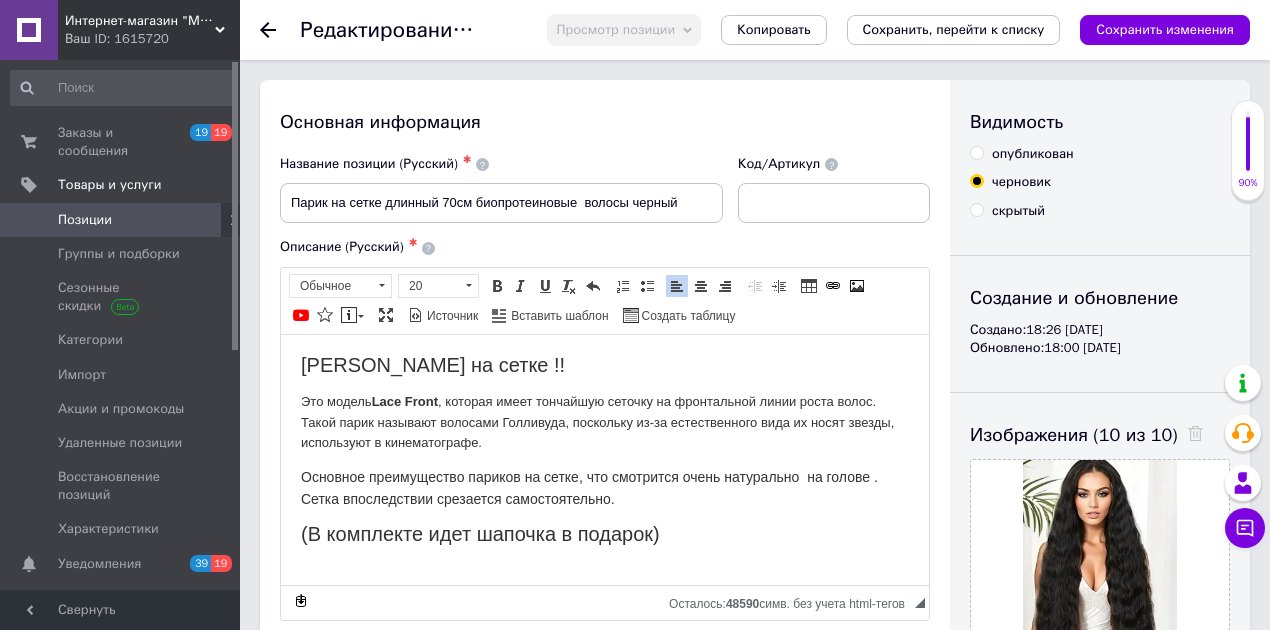 click on "[PERSON_NAME] на сетке !! Это модель  Lace Front , которая имеет тончайшую сеточку на фронтальной линии роста волос. Такой парик называют волосами Голливуда, поскольку из-за естественного вида их носят звезды, используют в кинематографе. Основное преимущество париков на сетке, что смотрится очень натурально  на голове . Сетка впоследствии срезается самостоятельно.  (В комплекте идет шапочка в подарок) Цвет в наличии ЧЕРНЫЙ Длина  от макушки 70см   Вес 190 граммов Волосы ТЕРМОстойкие.  Как правильно обрезать сетку" at bounding box center (605, 803) 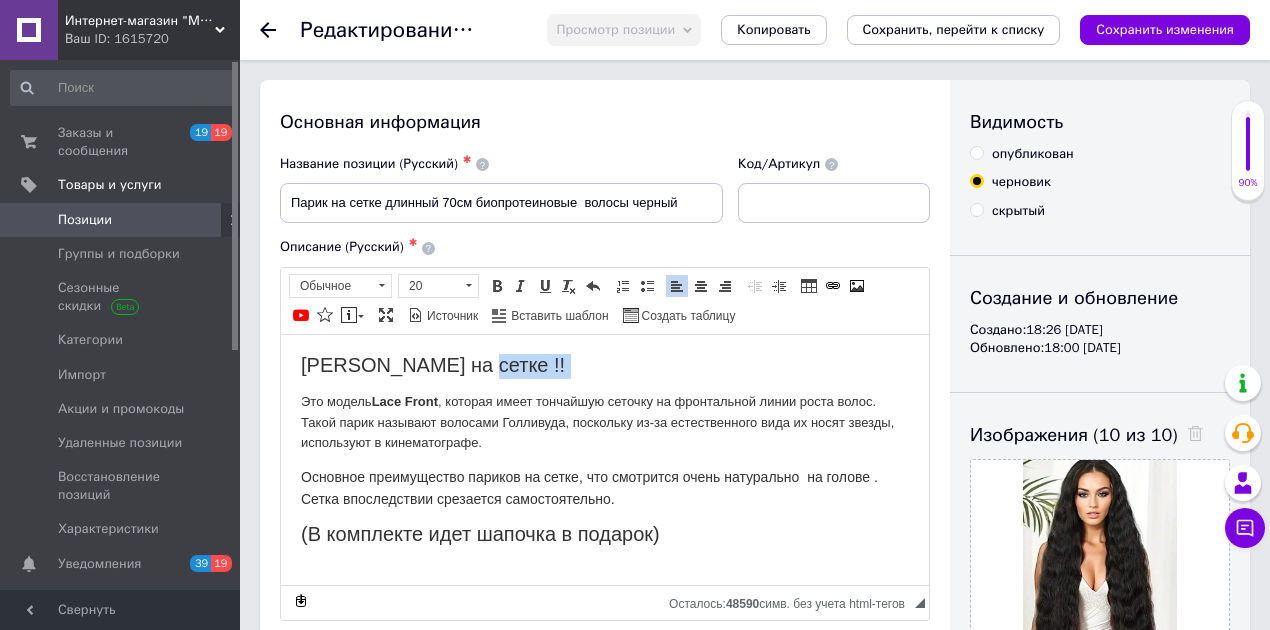 click on "[PERSON_NAME] на сетке !!" at bounding box center [605, 366] 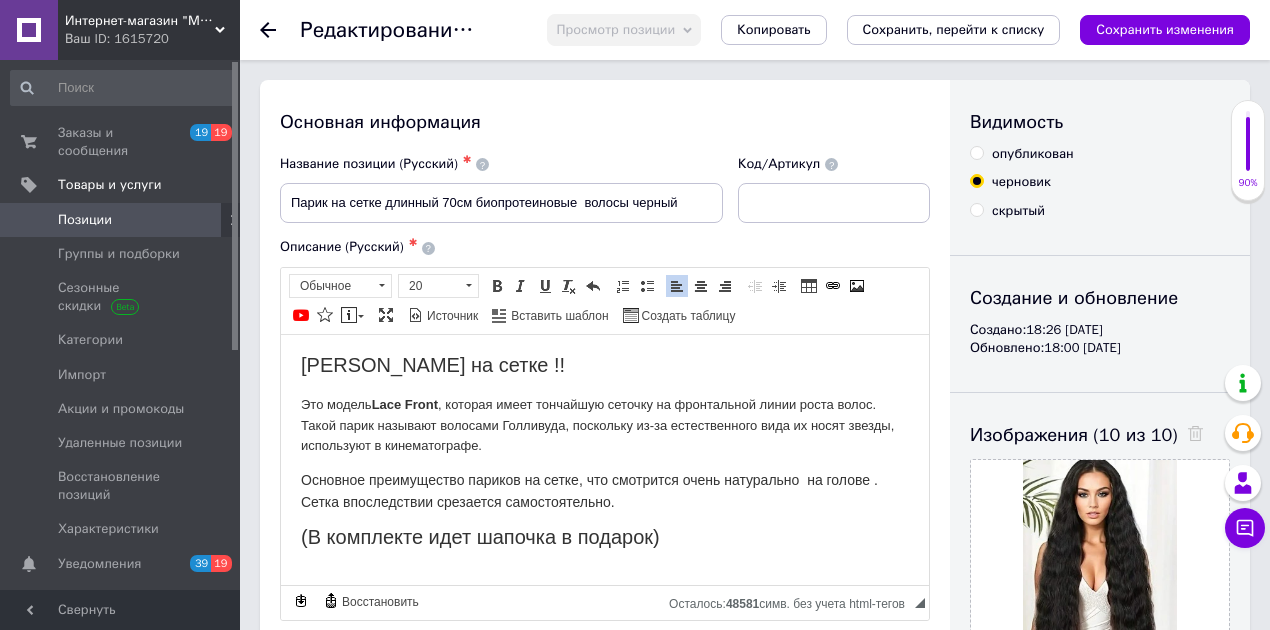click on "[PERSON_NAME] на сетке !!" at bounding box center [605, 366] 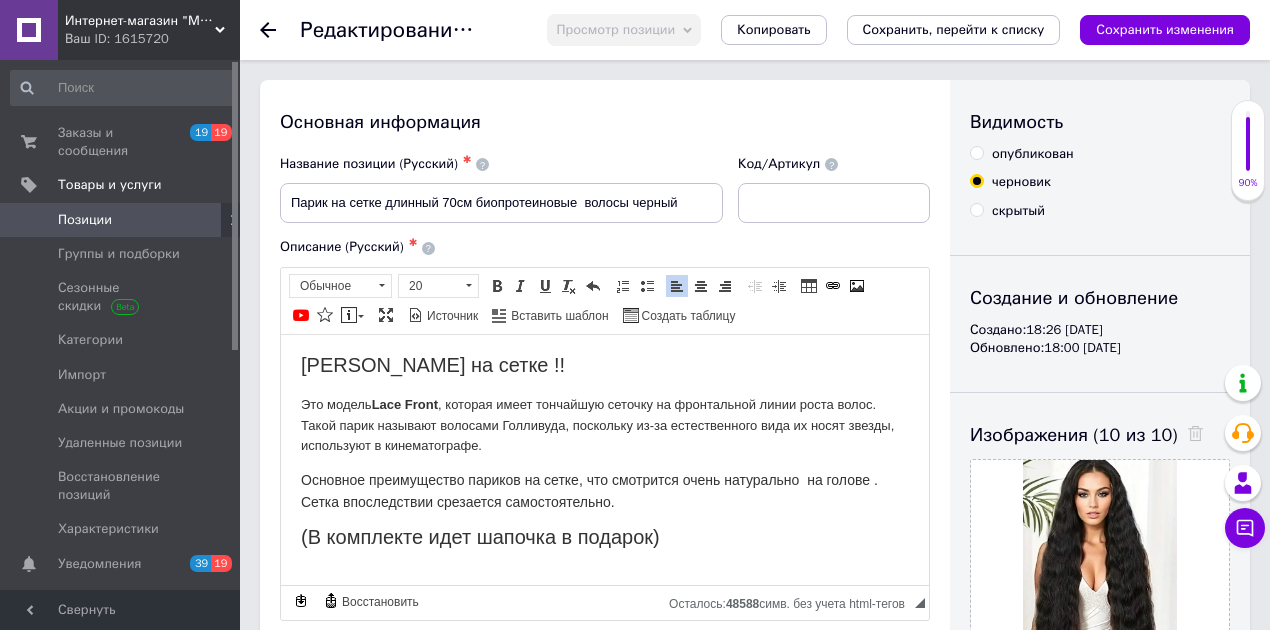click on "[PERSON_NAME] на сетке !!" at bounding box center [605, 366] 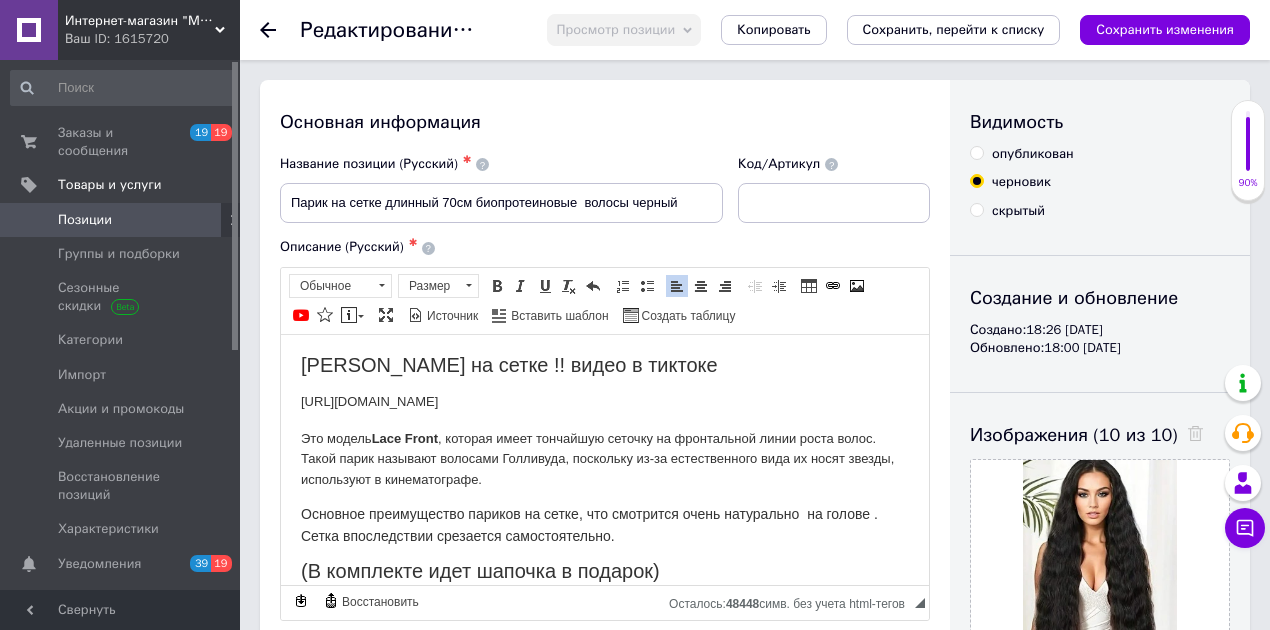 click on "[PERSON_NAME] на сетке !! видео в тиктоке" at bounding box center (509, 364) 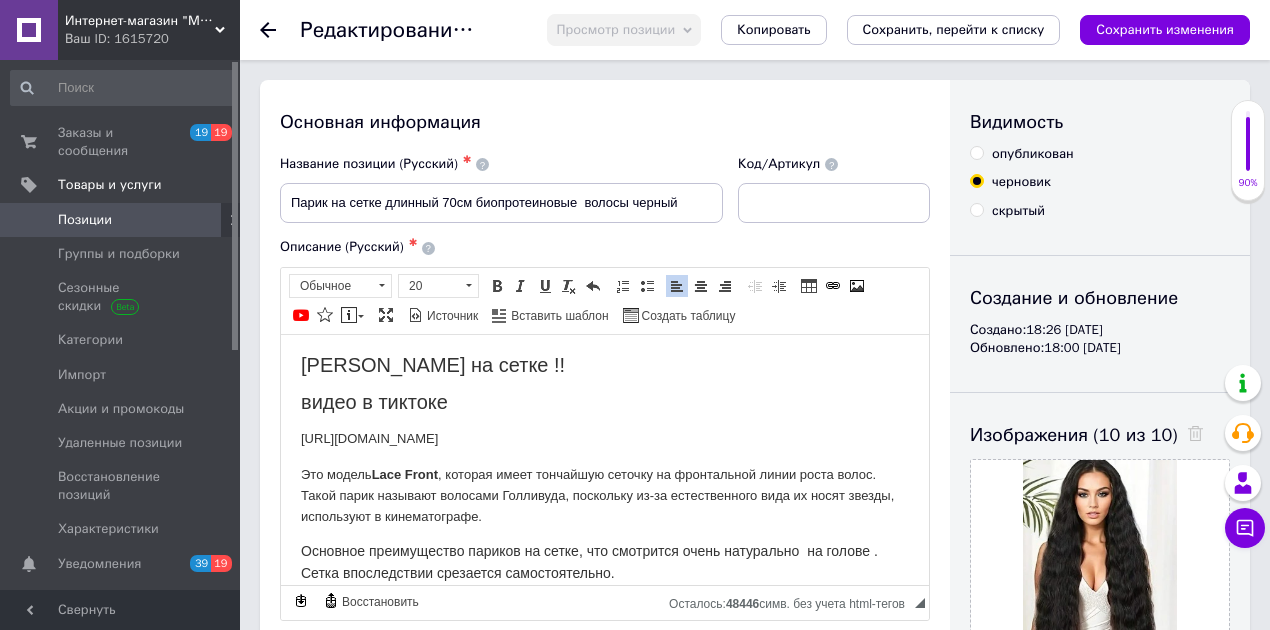 drag, startPoint x: 298, startPoint y: 398, endPoint x: 470, endPoint y: 404, distance: 172.10461 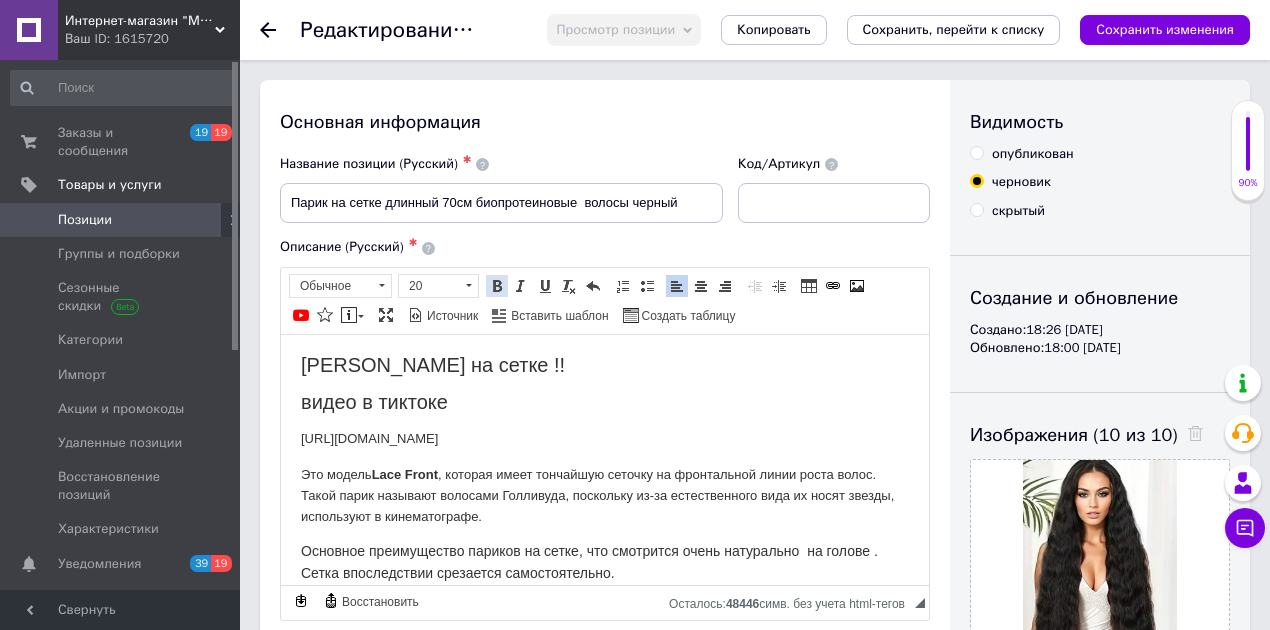 click at bounding box center (497, 286) 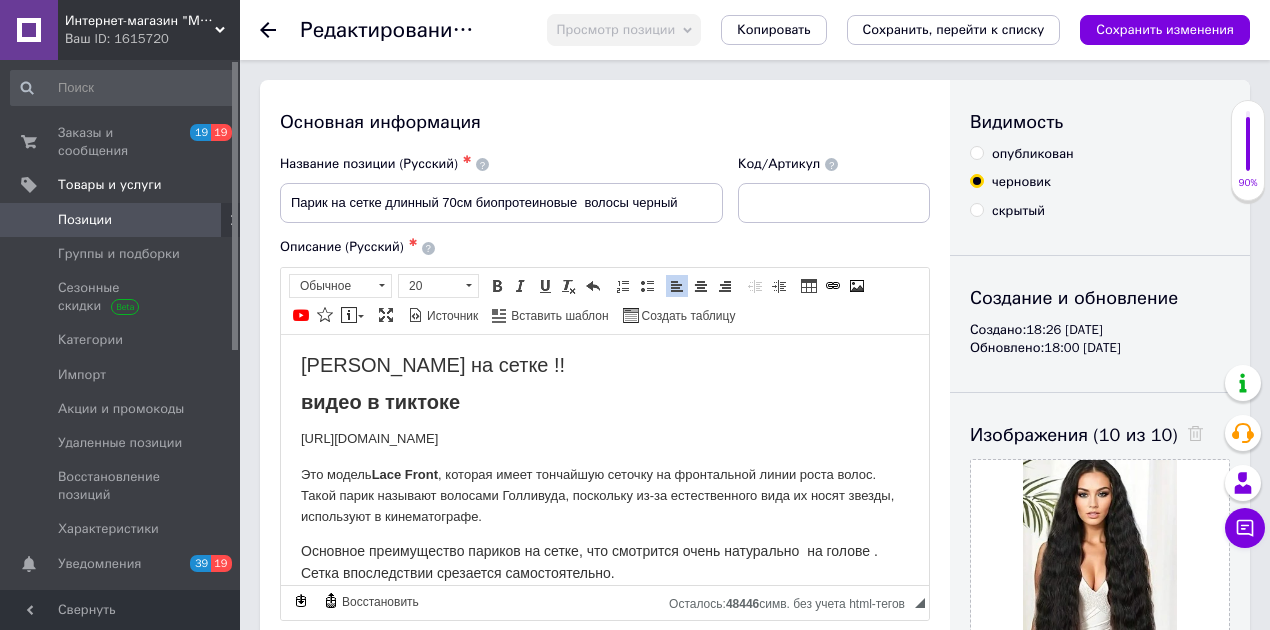 click on "[PERSON_NAME] на сетке !!  видео в тиктоке  [URL][DOMAIN_NAME] Это модель  Lace Front , которая имеет тончайшую сеточку на фронтальной линии роста волос. Такой парик называют волосами Голливуда, поскольку из-за естественного вида их носят звезды, используют в кинематографе. Основное преимущество париков на сетке, что смотрится очень натурально  на голове . Сетка впоследствии срезается самостоятельно.  (В комплекте идет шапочка в подарок) Цвет в наличии ЧЕРНЫЙ Длина  от макушки 70см   Вес 190 граммов Волосы ТЕРМОстойкие." at bounding box center (605, 840) 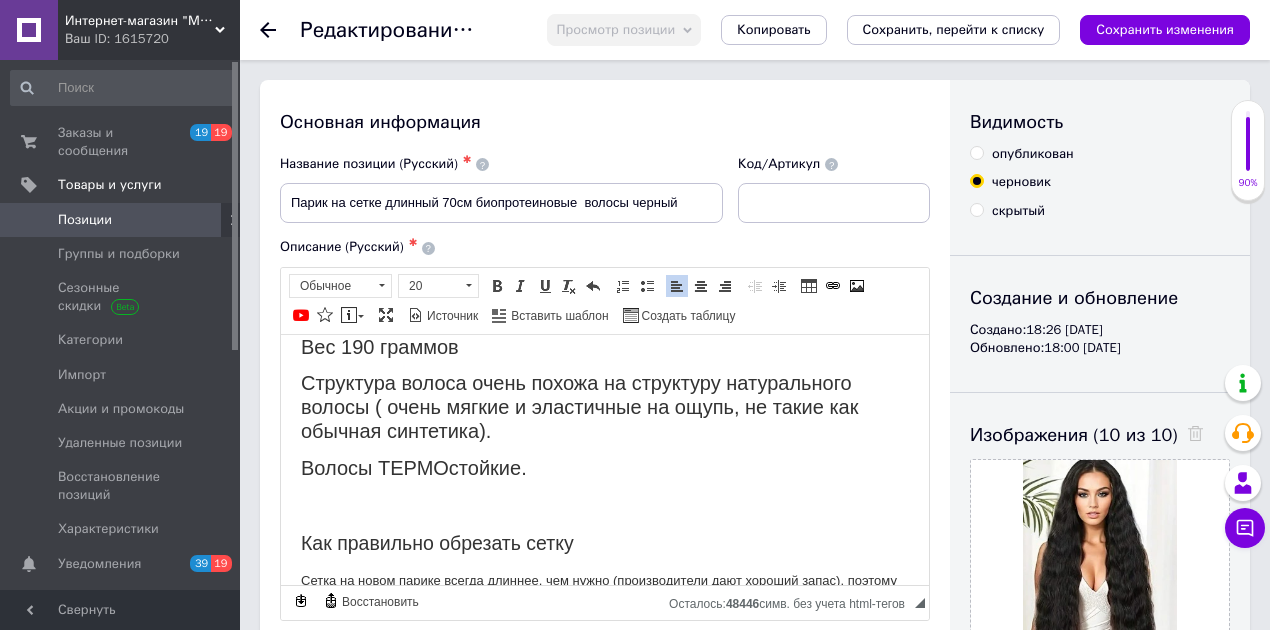 scroll, scrollTop: 400, scrollLeft: 0, axis: vertical 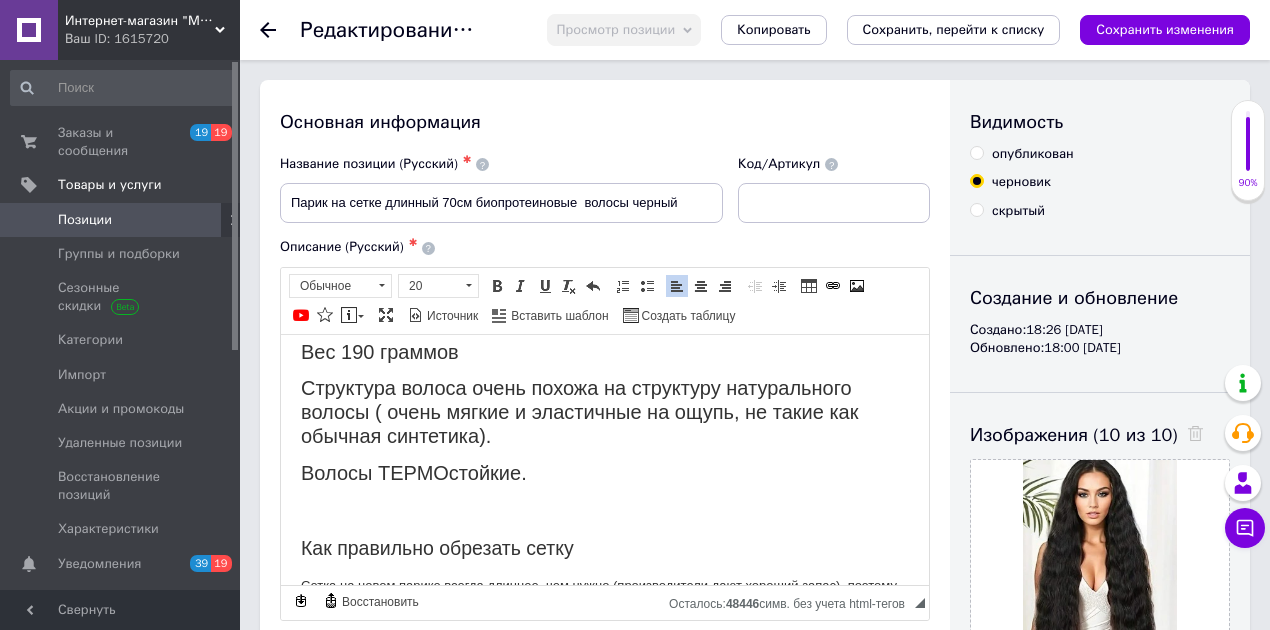 drag, startPoint x: 295, startPoint y: 406, endPoint x: 551, endPoint y: 461, distance: 261.84155 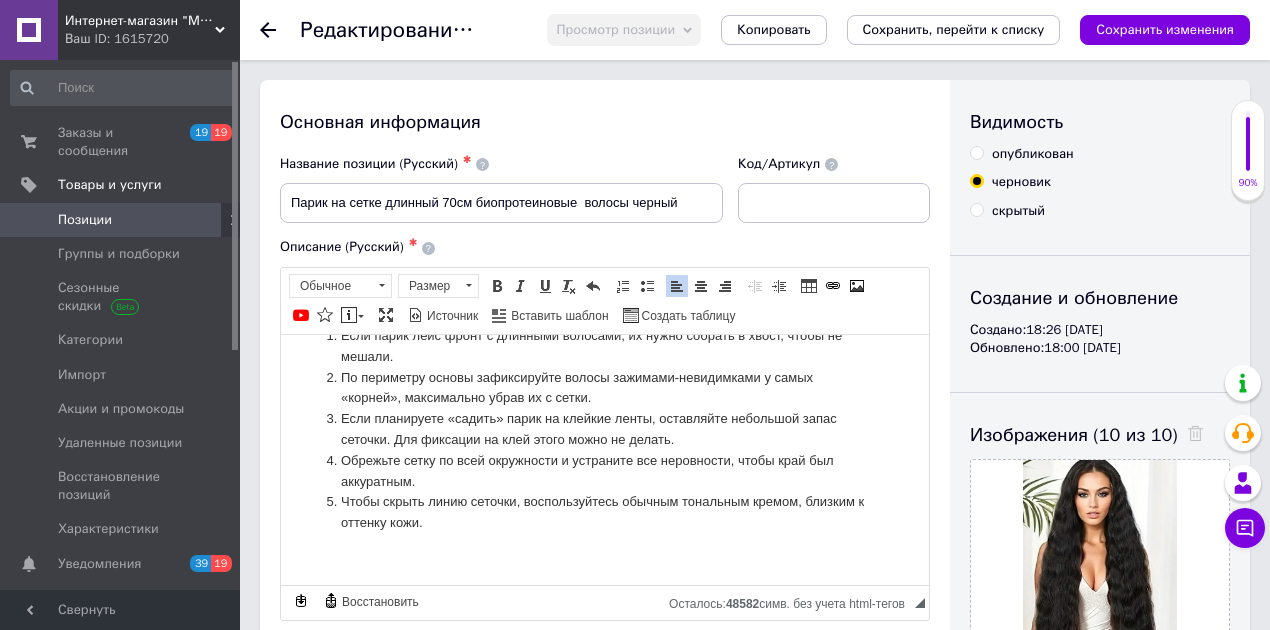 scroll, scrollTop: 686, scrollLeft: 0, axis: vertical 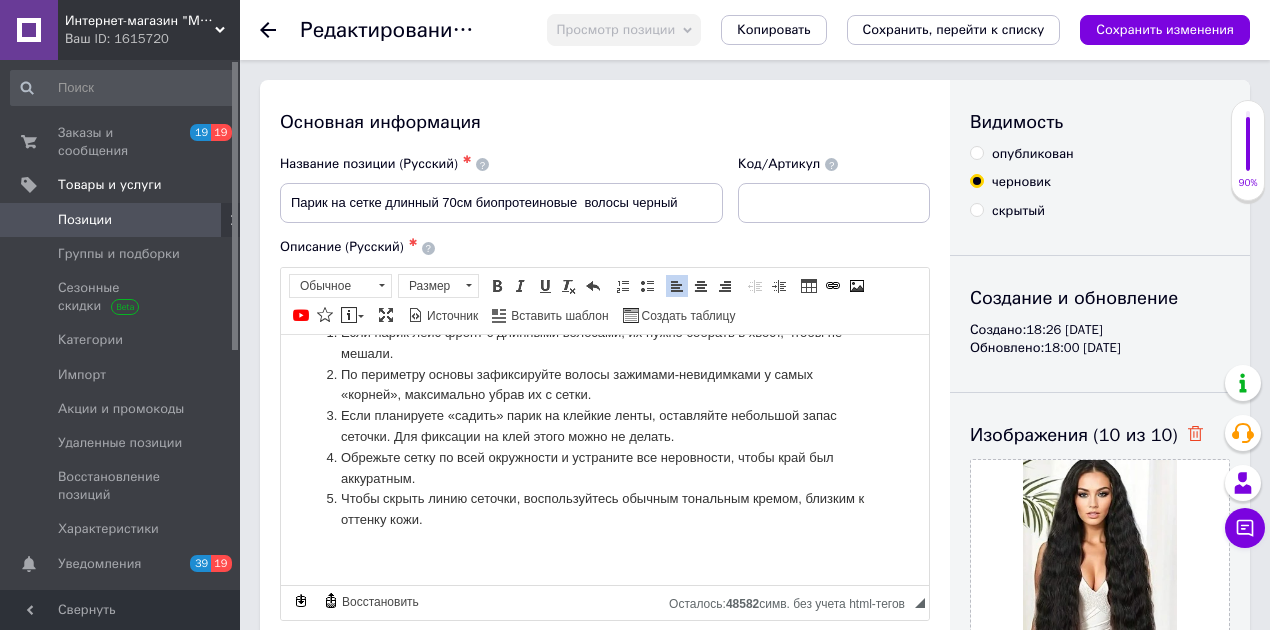 click 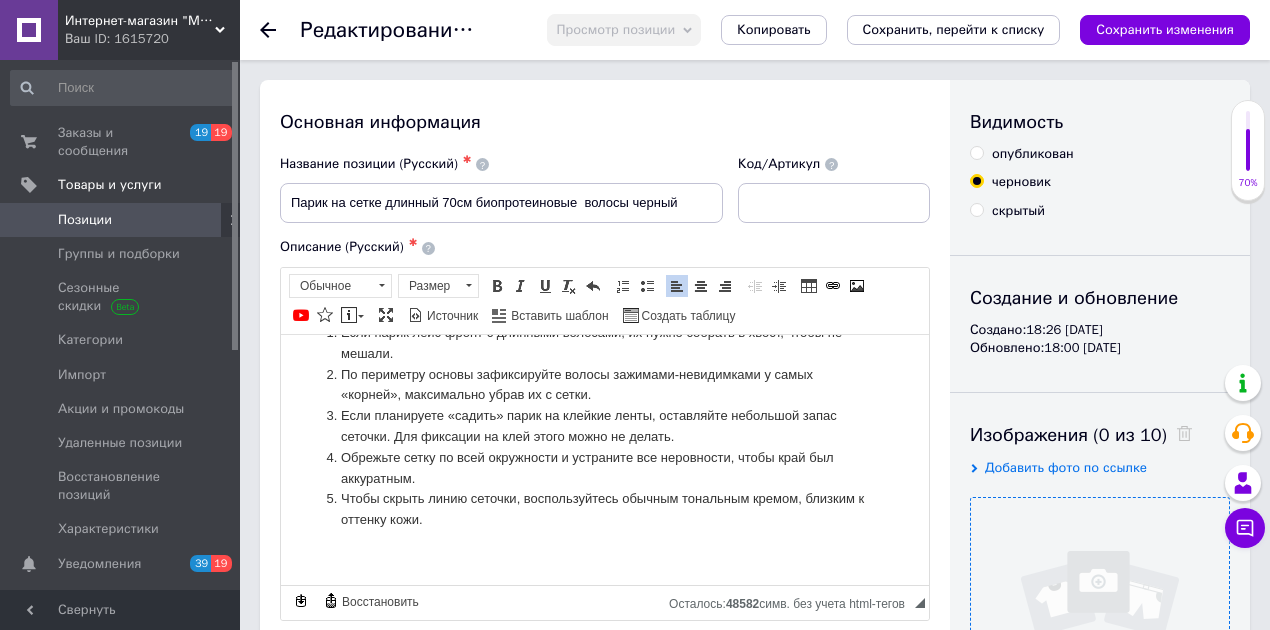 click at bounding box center (1100, 627) 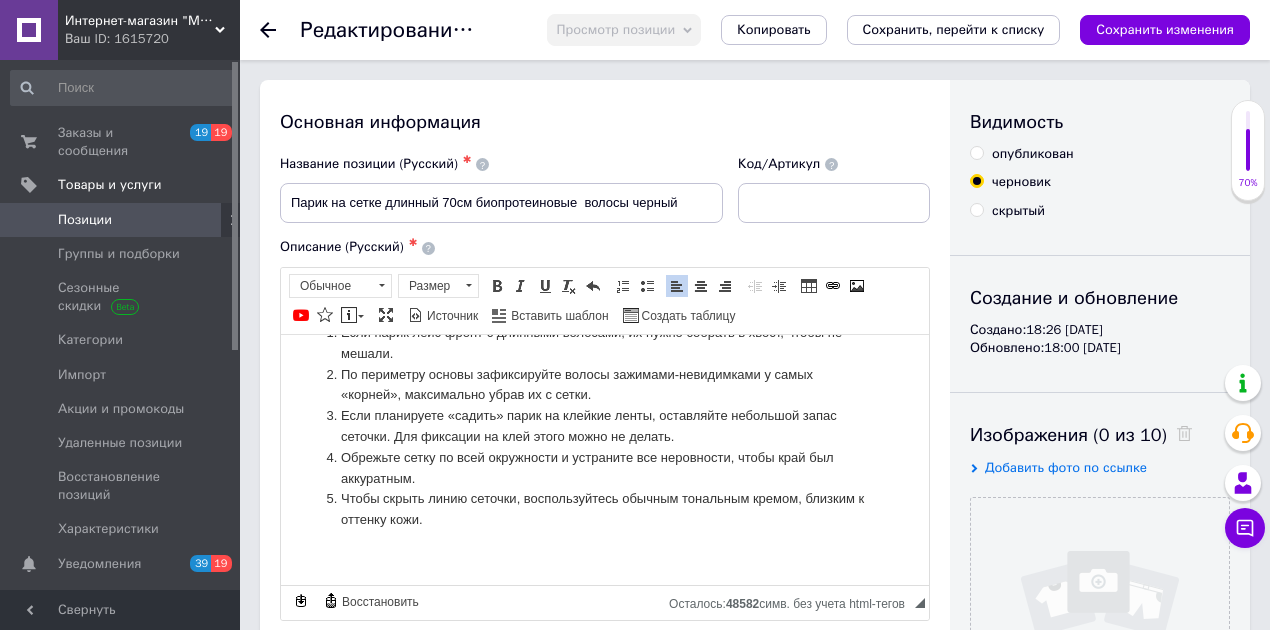 click on "Основная информация Название позиции (Русский) ✱ Парик на сетке длинный 70см биопротеиновые  волосы черный Код/Артикул Описание (Русский) ✱ Парик на сетке !!
видео в тиктоке
[URL][DOMAIN_NAME]
Это модель  Lace Front , которая имеет тончайшую сеточку на фронтальной линии роста волос. Такой парик называют волосами Голливуда, поскольку из-за естественного вида их носят звезды, используют в кинематографе.
(В комплекте идет шапочка в подарок)
Цвет в наличии ЧЕРНЫЙ
Длина  от макушки 70см" at bounding box center [605, 638] 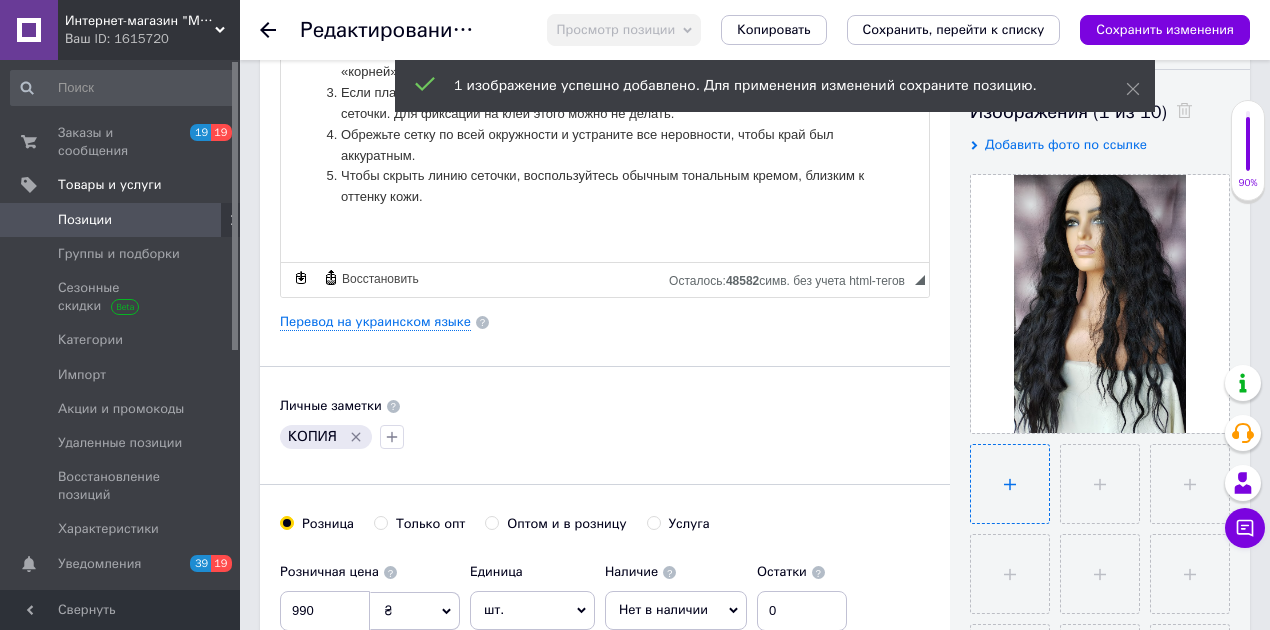 scroll, scrollTop: 400, scrollLeft: 0, axis: vertical 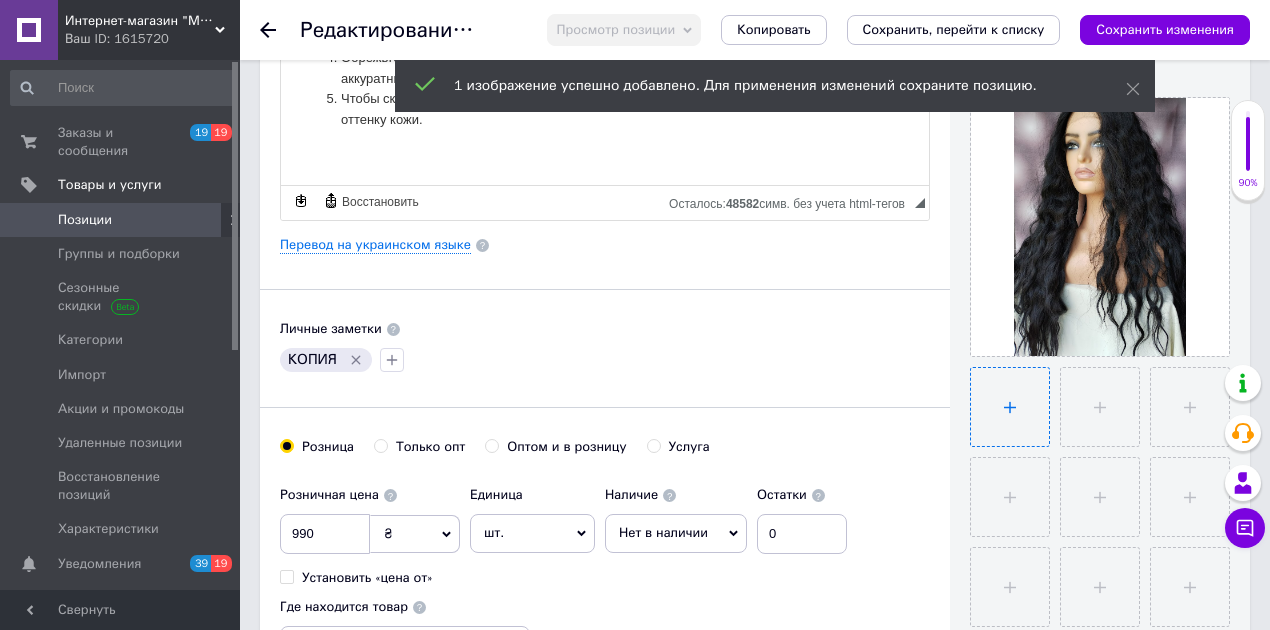 click at bounding box center (1010, 407) 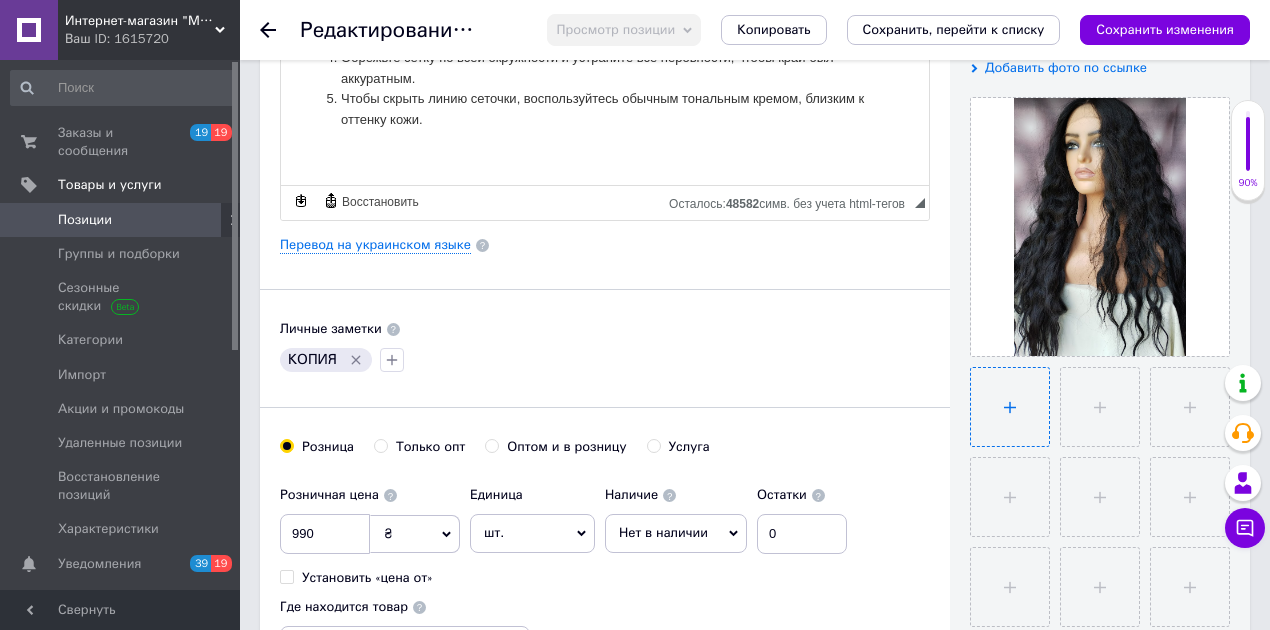 type on "C:\fakepath\Снимок экрана [DATE] 182545.png" 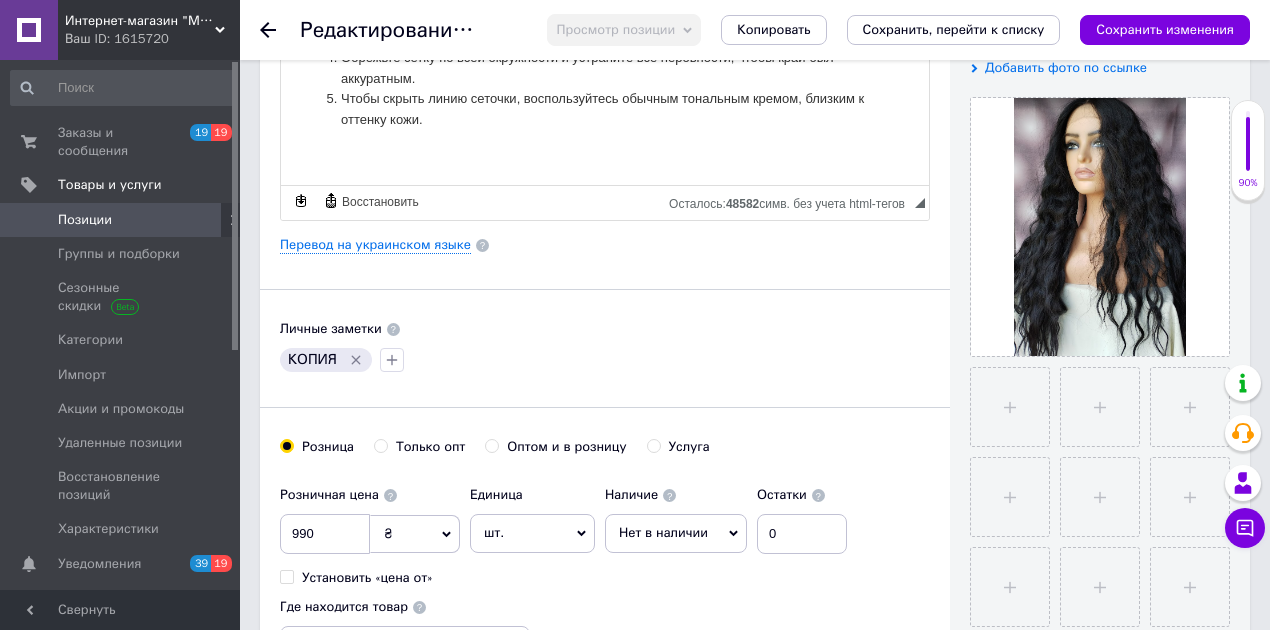 drag, startPoint x: 1006, startPoint y: 430, endPoint x: 252, endPoint y: 148, distance: 805.00934 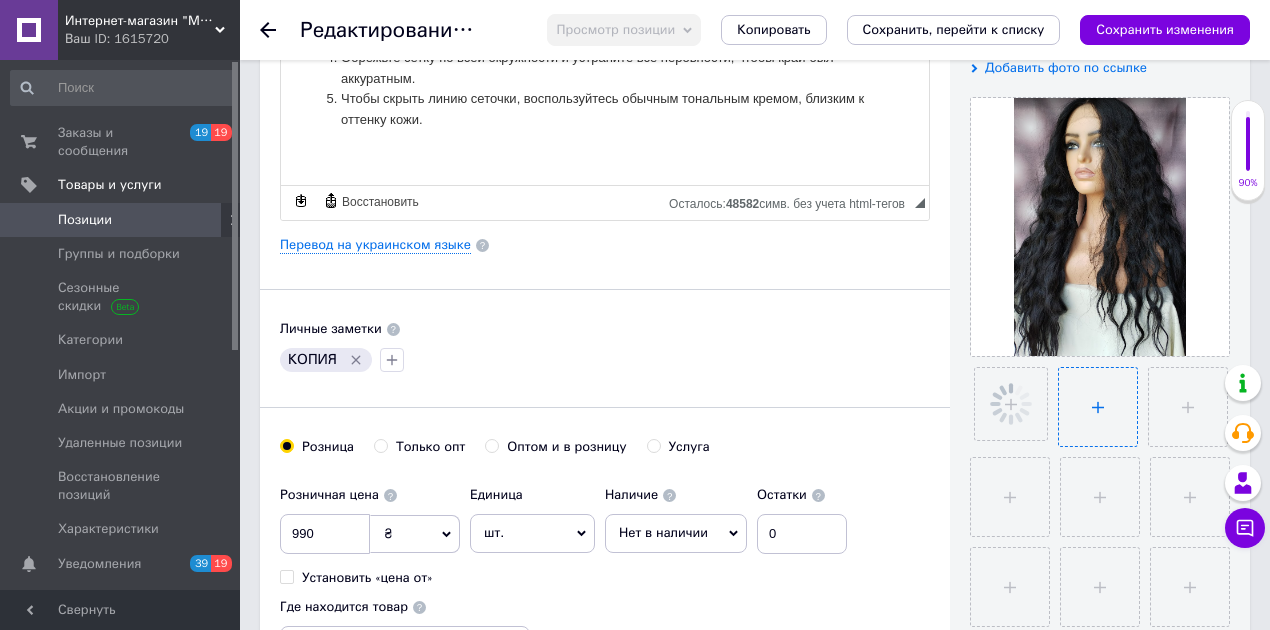 click at bounding box center [1098, 407] 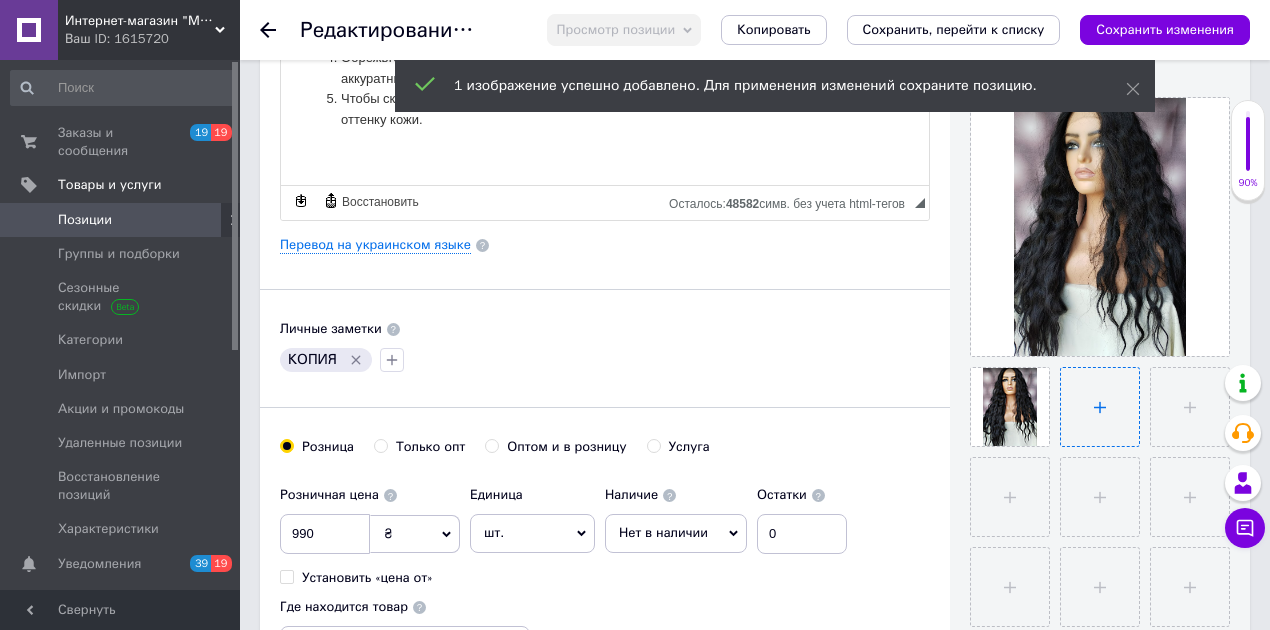 type on "C:\fakepath\Снимок экрана [DATE] 182537.png" 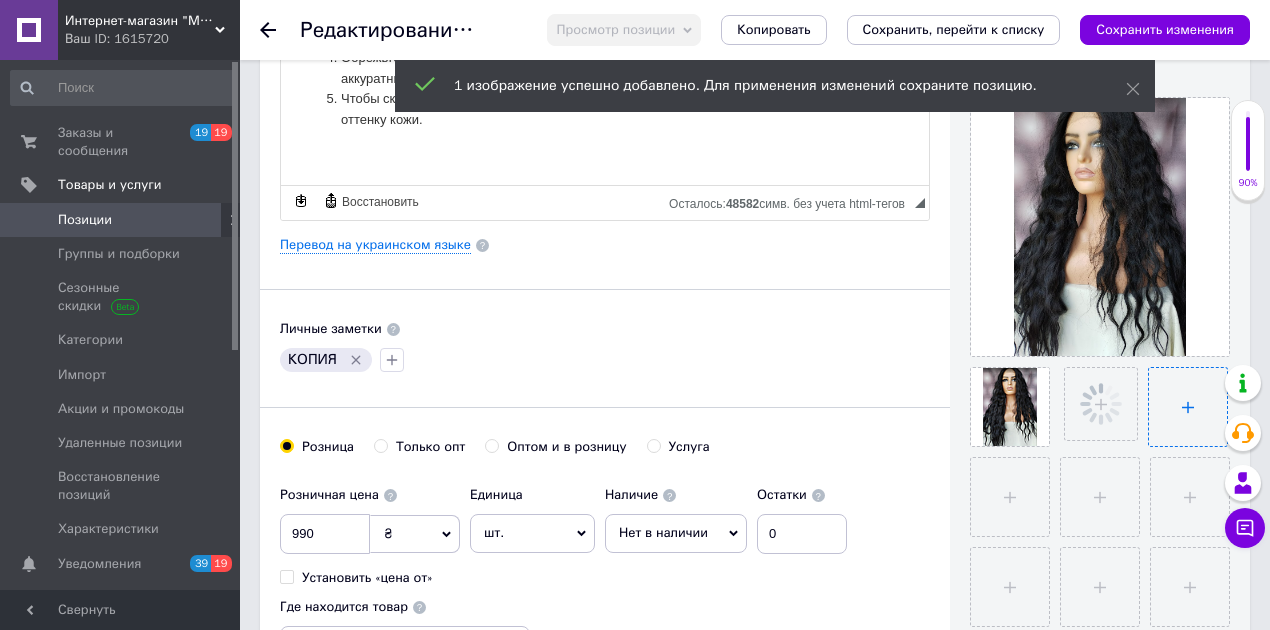 click at bounding box center (1188, 407) 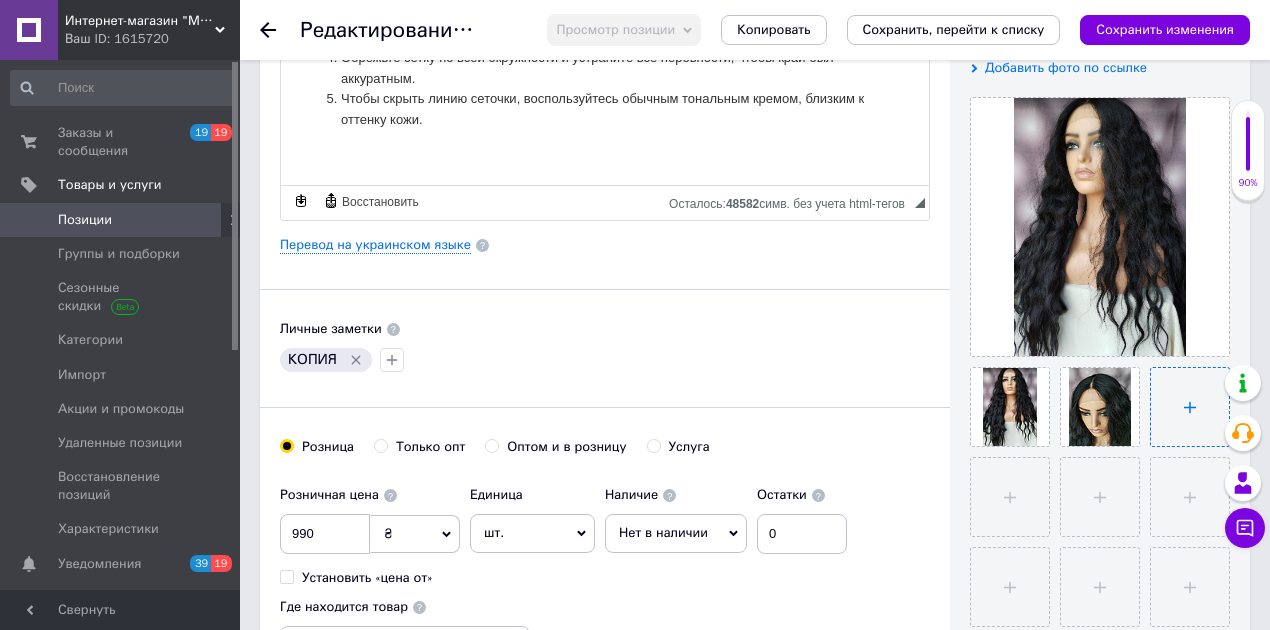 type on "C:\fakepath\Снимок экрана [DATE] 182101.png" 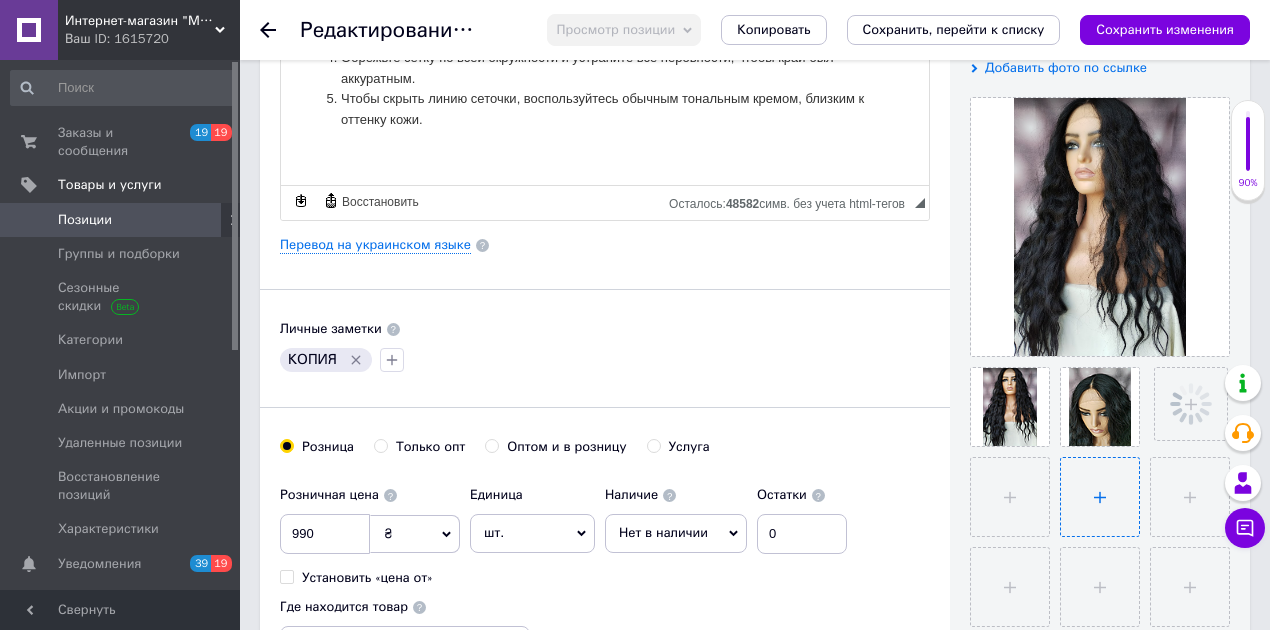 click at bounding box center (1100, 497) 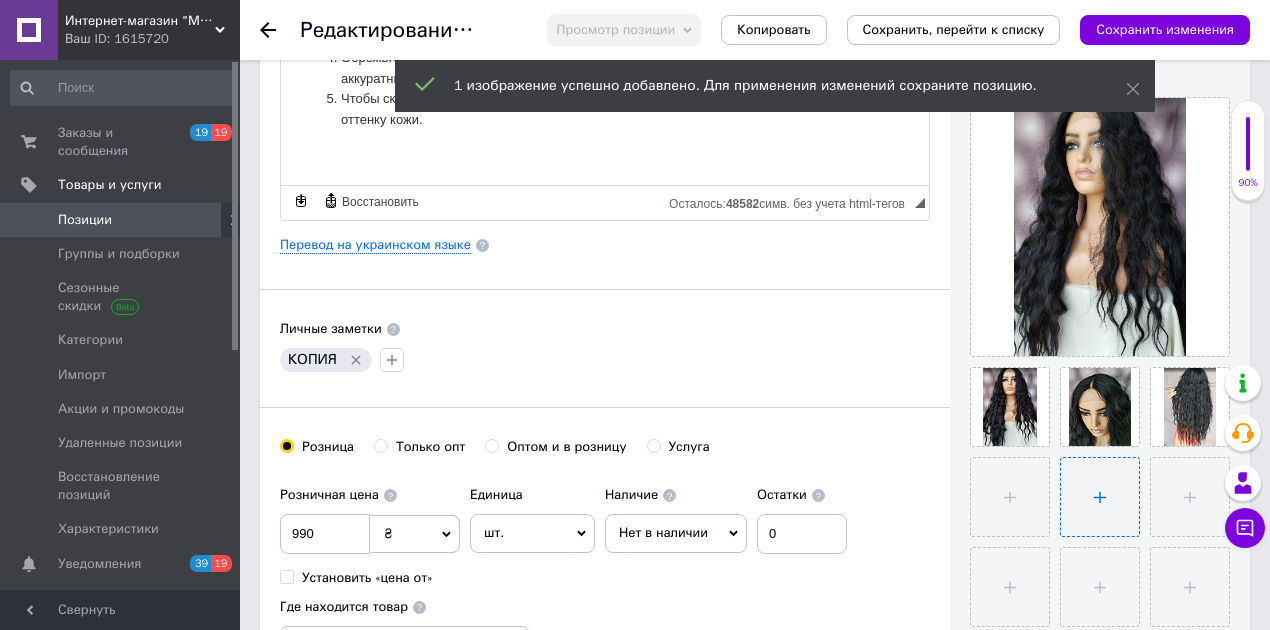 type on "C:\fakepath\Снимок экрана [DATE] 182048.png" 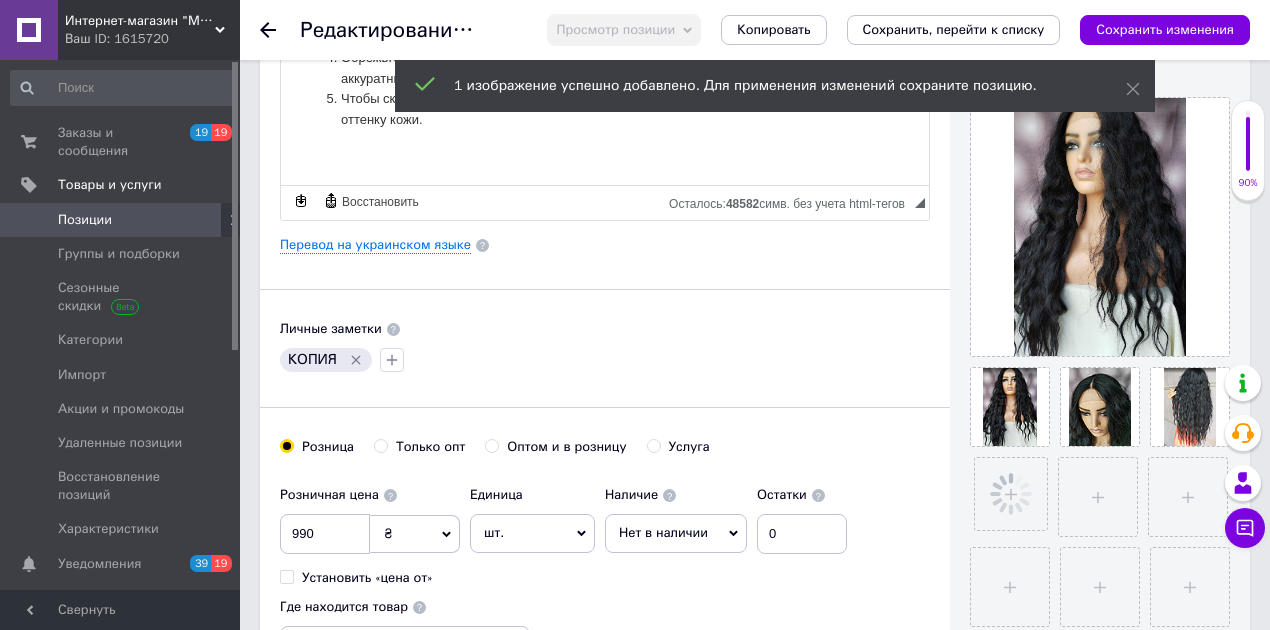 click on "Видимость опубликован черновик скрытый Создание и обновление Создано:  18:26 [DATE] Обновлено:  18:00 [DATE] Изображения (4 из 10) Добавить фото по ссылке Видео (0 из 10) Добавить видео по ссылке" at bounding box center (1100, 238) 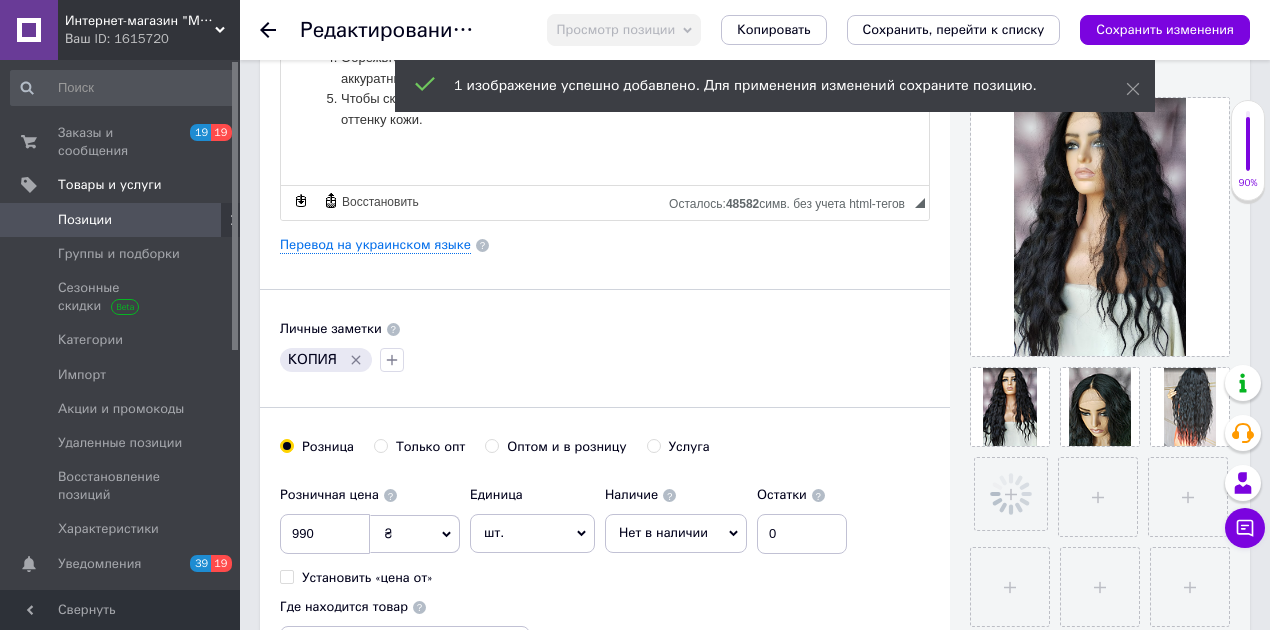 click on "Видимость опубликован черновик скрытый Создание и обновление Создано:  18:26 [DATE] Обновлено:  18:00 [DATE] Изображения (4 из 10) Добавить фото по ссылке Видео (0 из 10) Добавить видео по ссылке" at bounding box center [1100, 238] 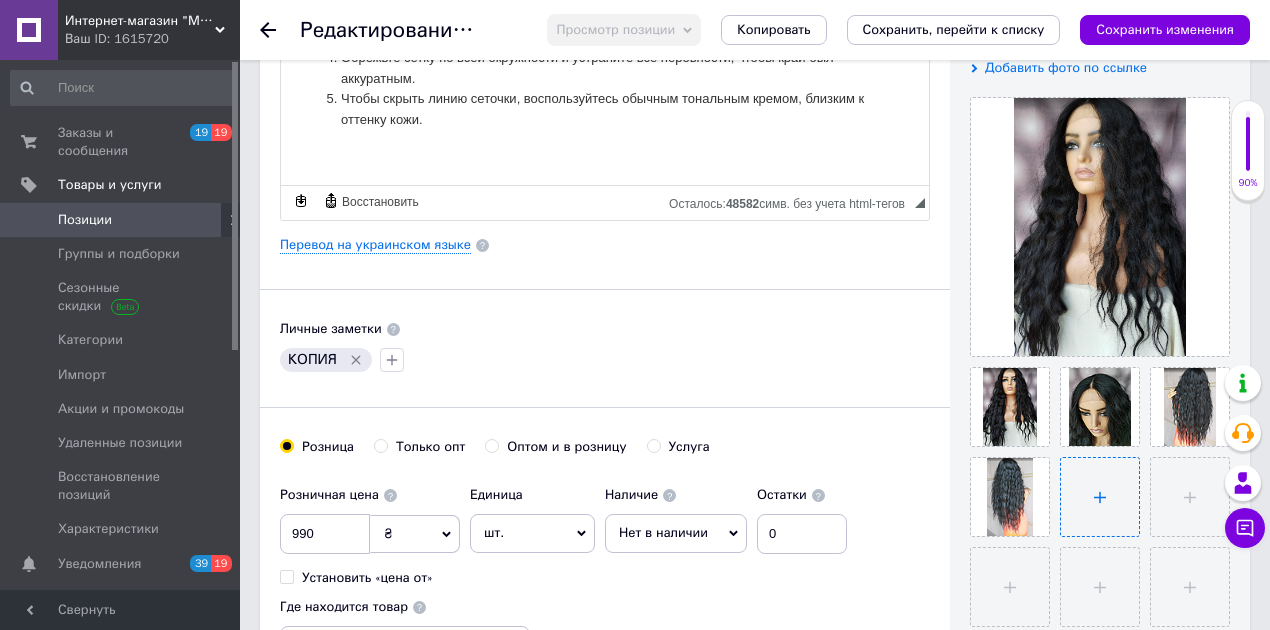 click at bounding box center [1100, 497] 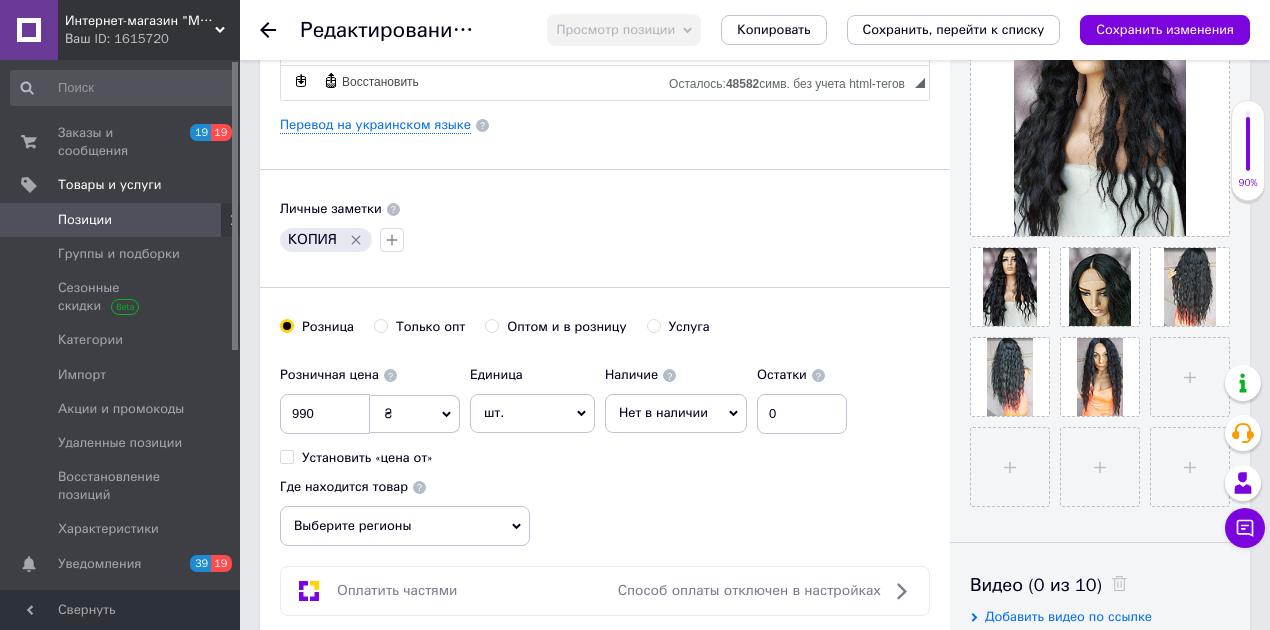 scroll, scrollTop: 533, scrollLeft: 0, axis: vertical 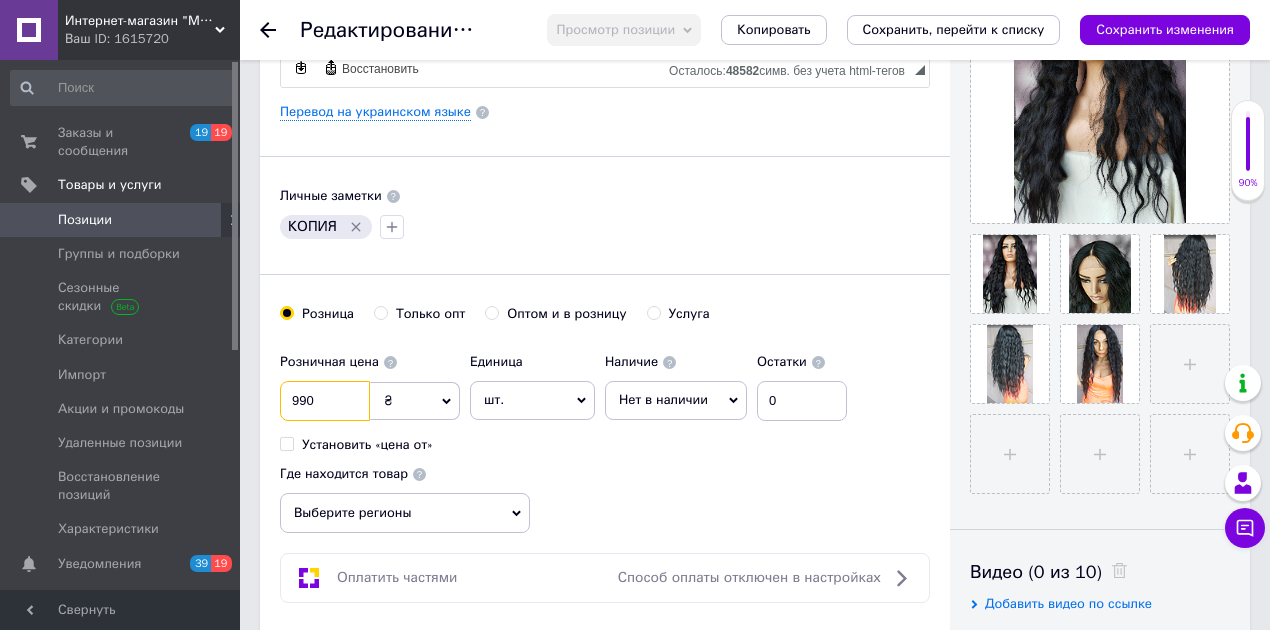click on "990" at bounding box center [325, 401] 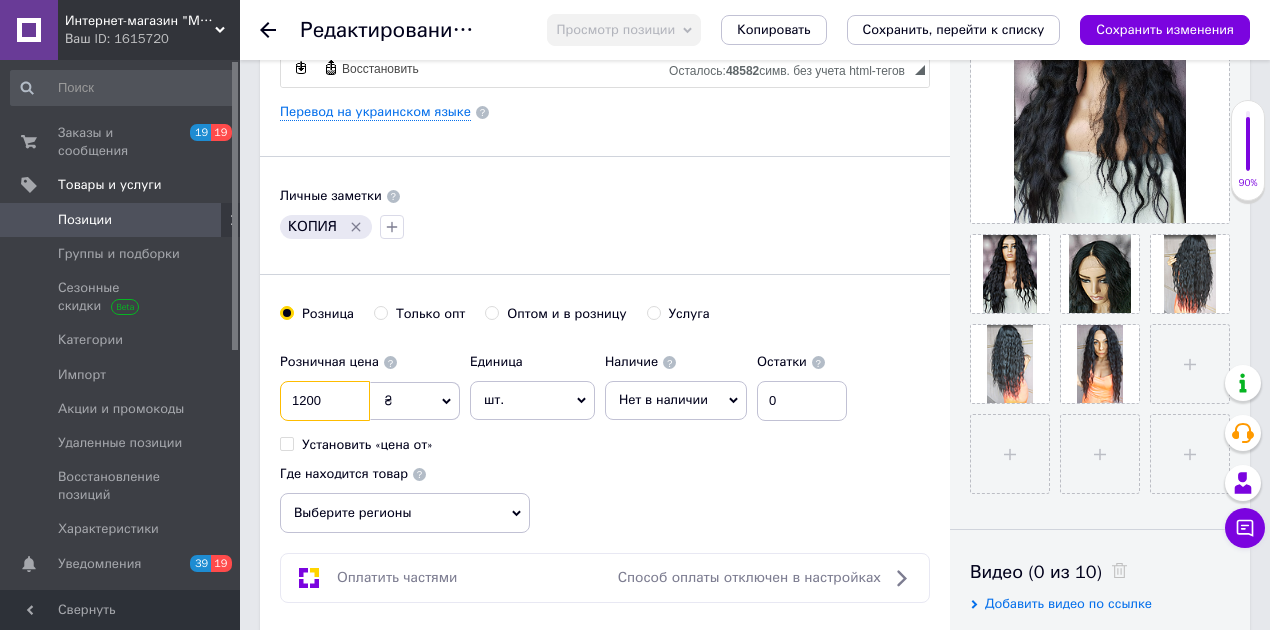 type on "1200" 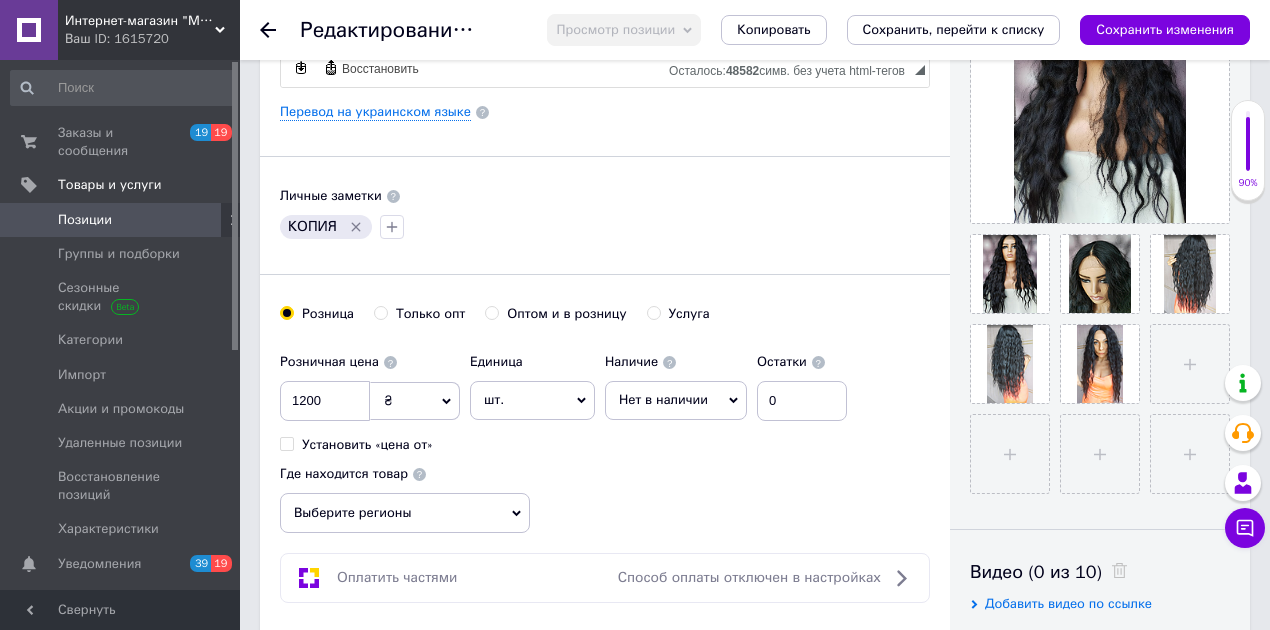 click on "Нет в наличии" at bounding box center (676, 400) 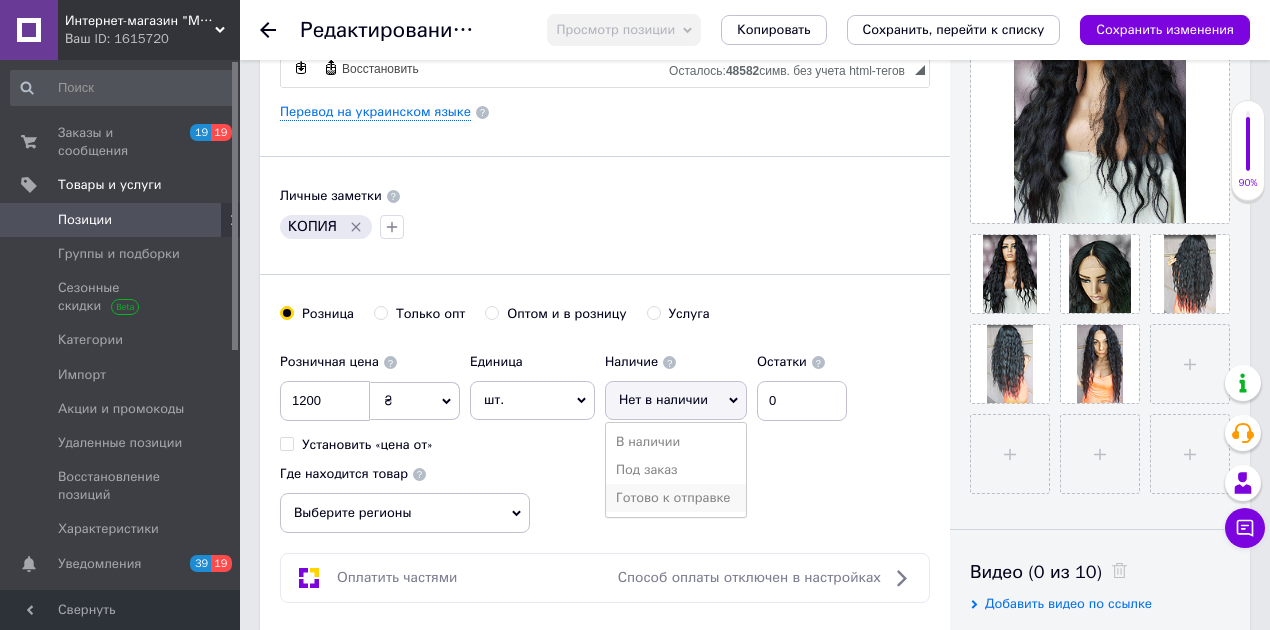click on "Готово к отправке" at bounding box center (676, 498) 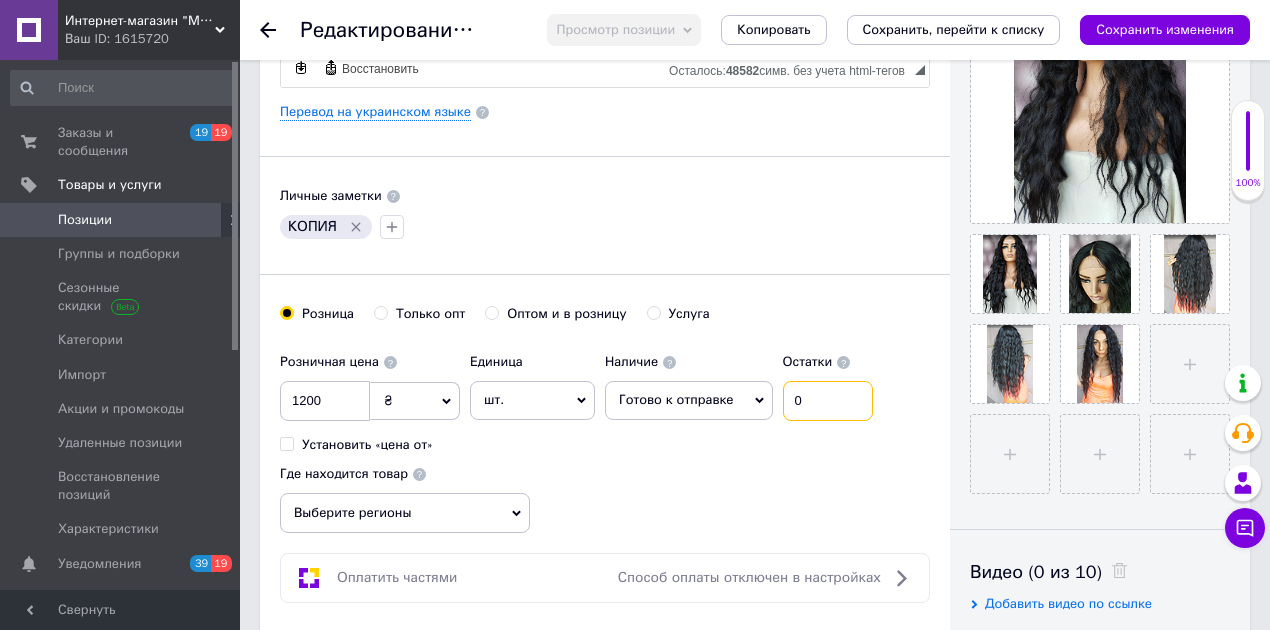 click on "0" at bounding box center (828, 401) 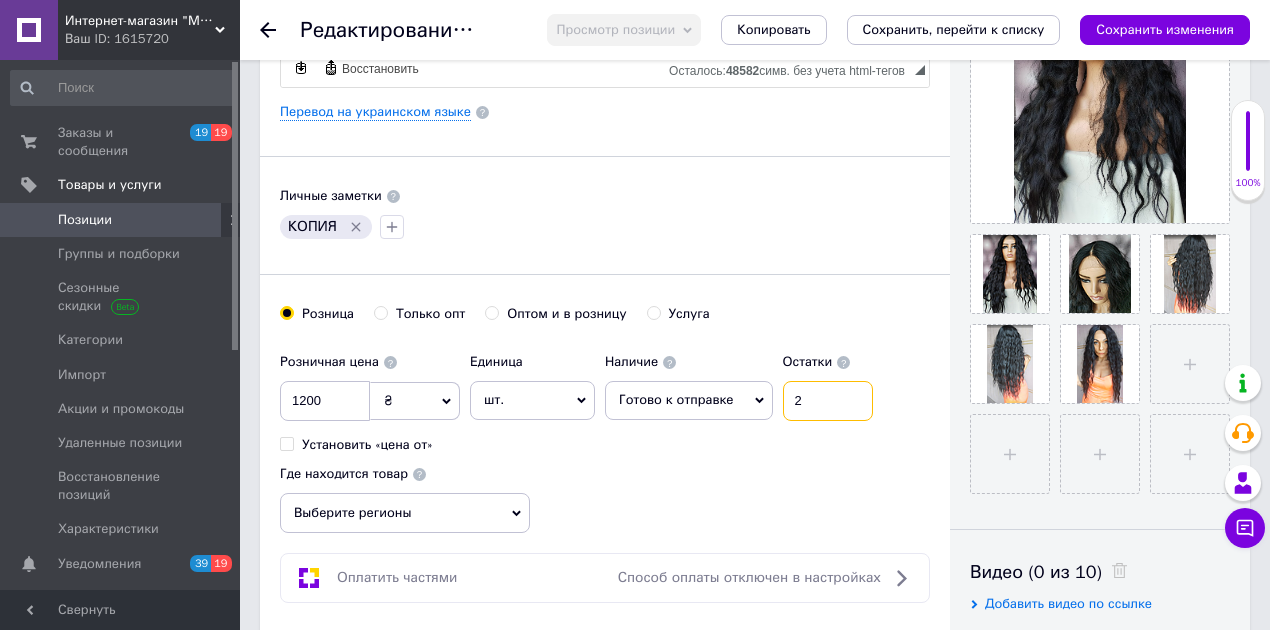 click on "2" at bounding box center [828, 401] 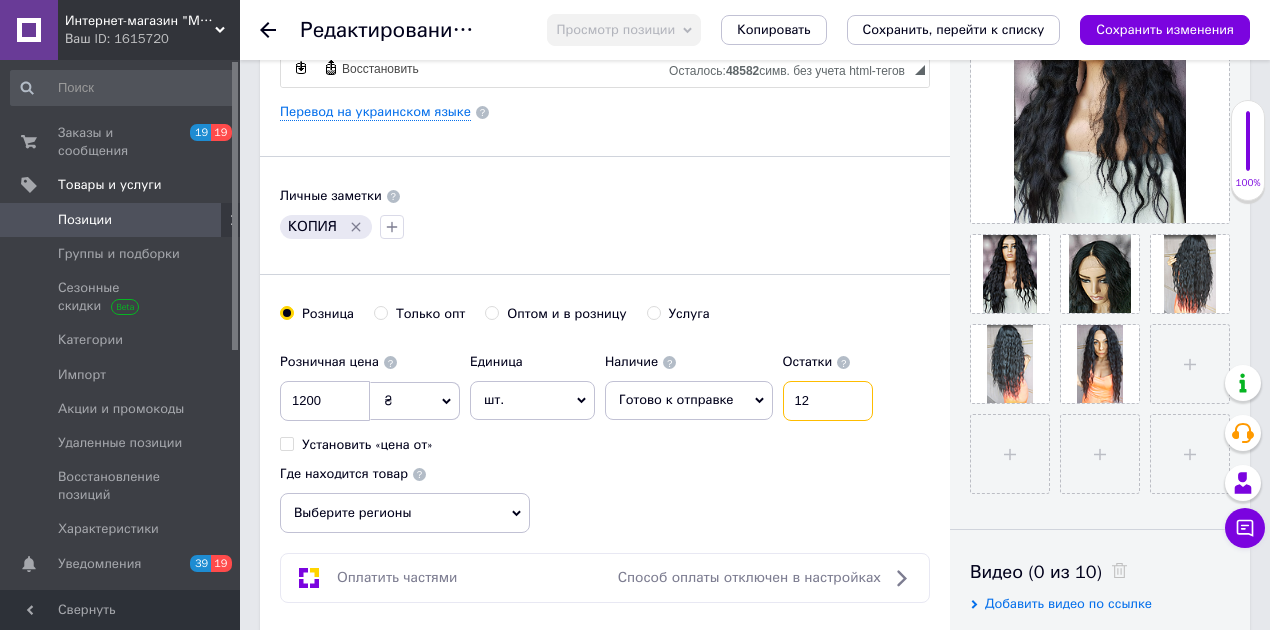 click on "12" at bounding box center (828, 401) 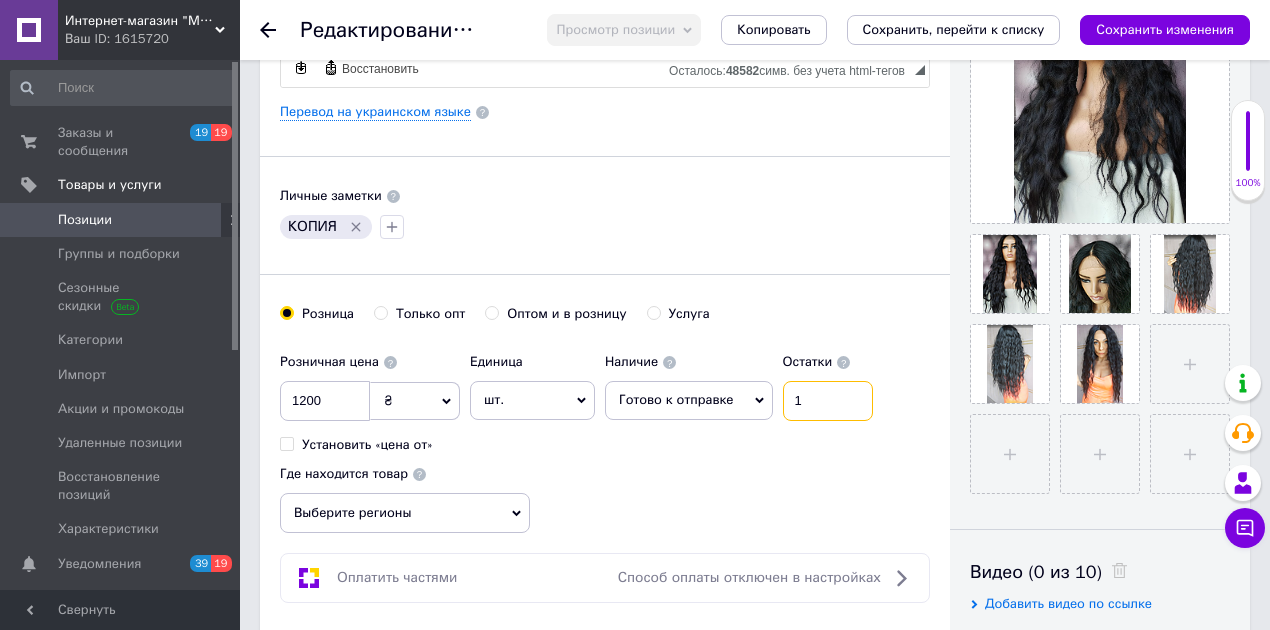 type on "1" 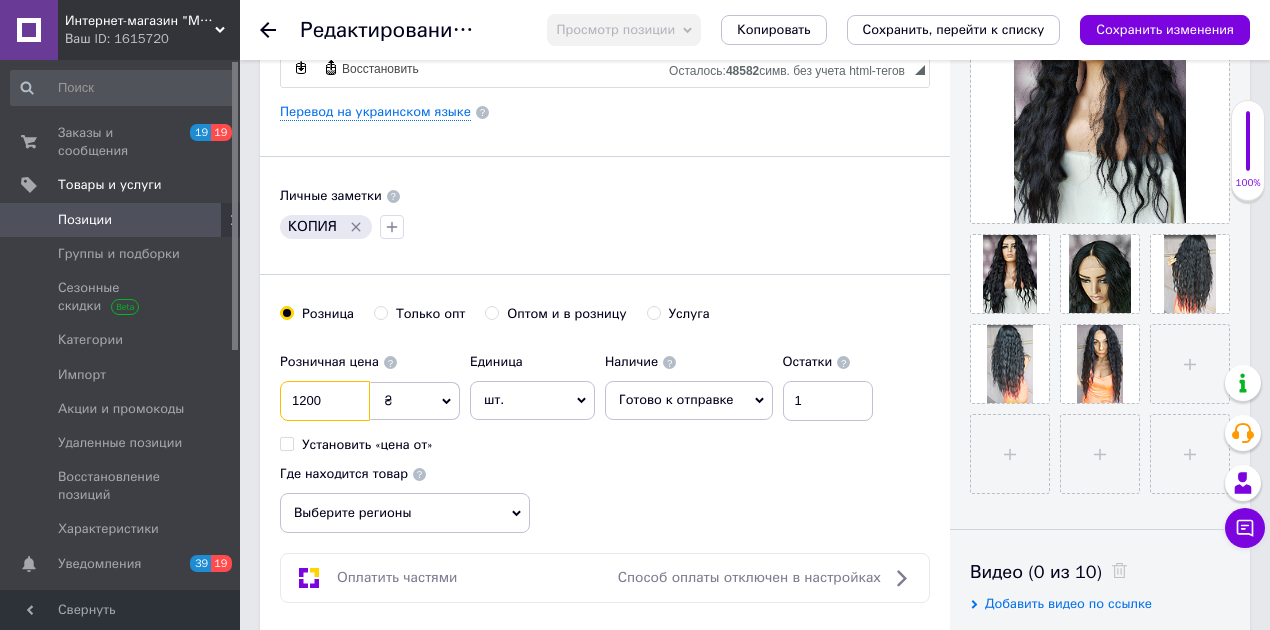 click on "1200" at bounding box center [325, 401] 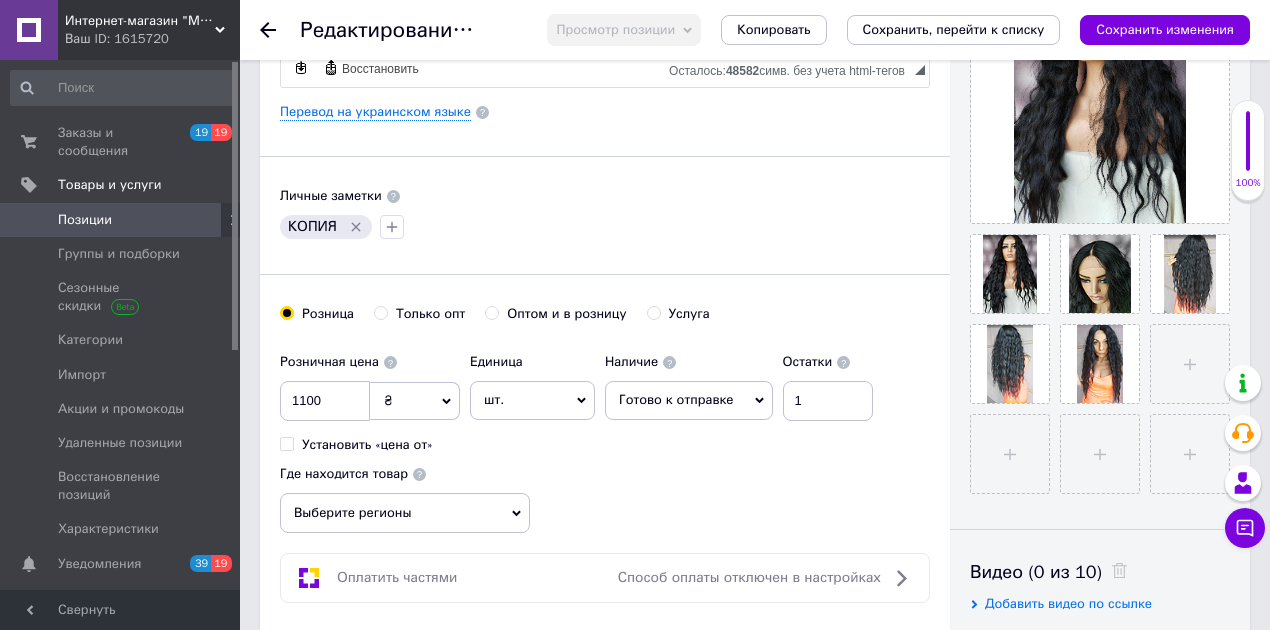 click on "Где находится товар Выберите регионы" at bounding box center [410, 494] 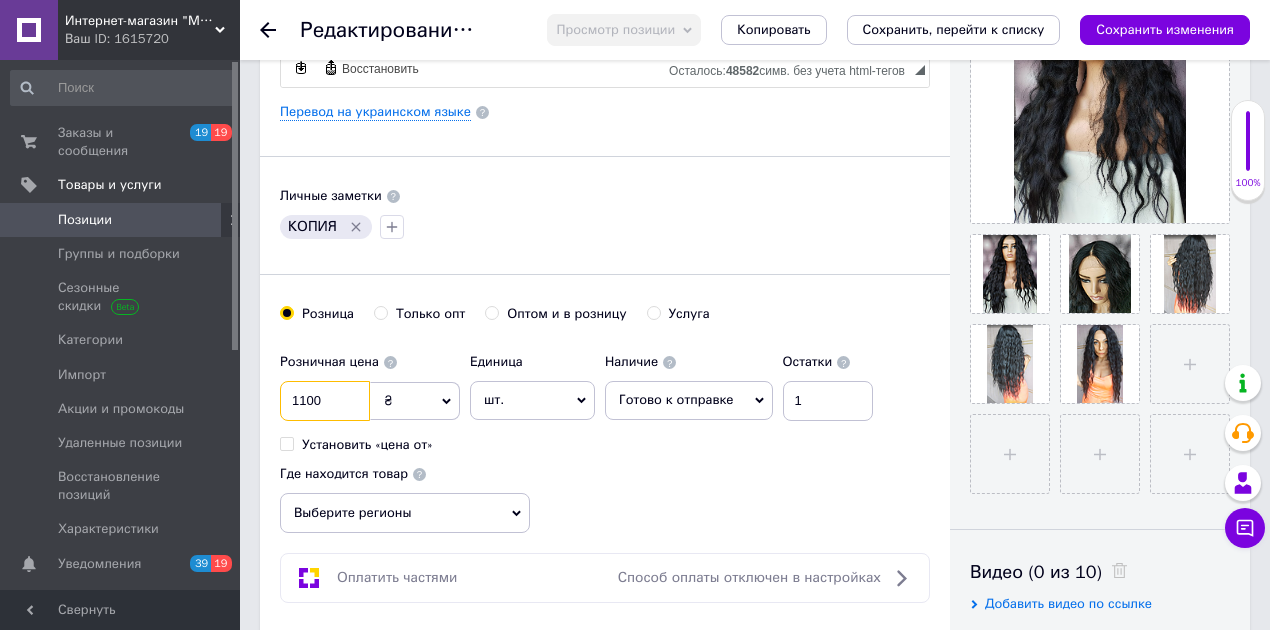 click on "1100" at bounding box center (325, 401) 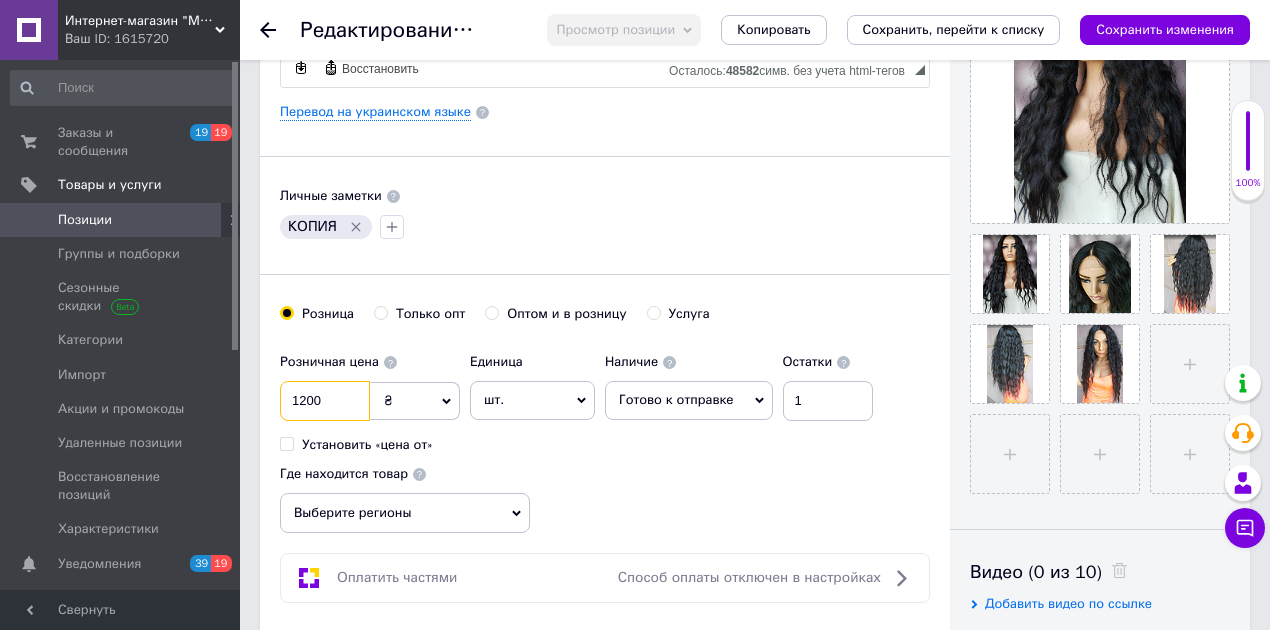 type on "1200" 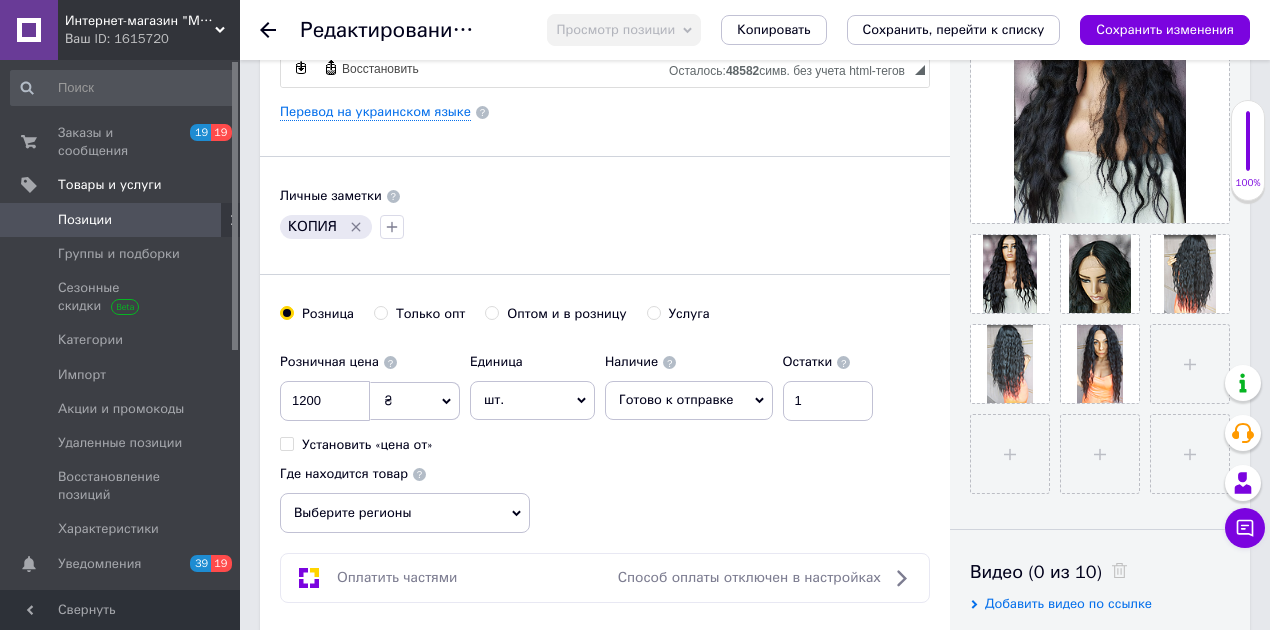 click on "Розничная цена 1200 ₴ $ € CHF £ ¥ PLN ₸ MDL HUF KGS CN¥ TRY ₩ lei Установить «цена от» Единица шт. Популярное комплект упаковка кв.м пара м кг пог.м услуга т а автоцистерна ампула б баллон банка блистер бобина бочка бут бухта в ватт ведро выезд г г га гигакалория год гр/кв.м д дал два месяца день доза е еврокуб ед. к кВт канистра карат кв.дм кв.м кв.см кв.фут квартал кг кг/кв.м км колесо комплект коробка куб.дм куб.м л л лист м м мВт месяц мешок минута мл мм моток н набор неделя номер о объект п паллетоместо пара партия пач пог.м полгода посевная единица птицеместо р рейс рулон с 1" at bounding box center (581, 398) 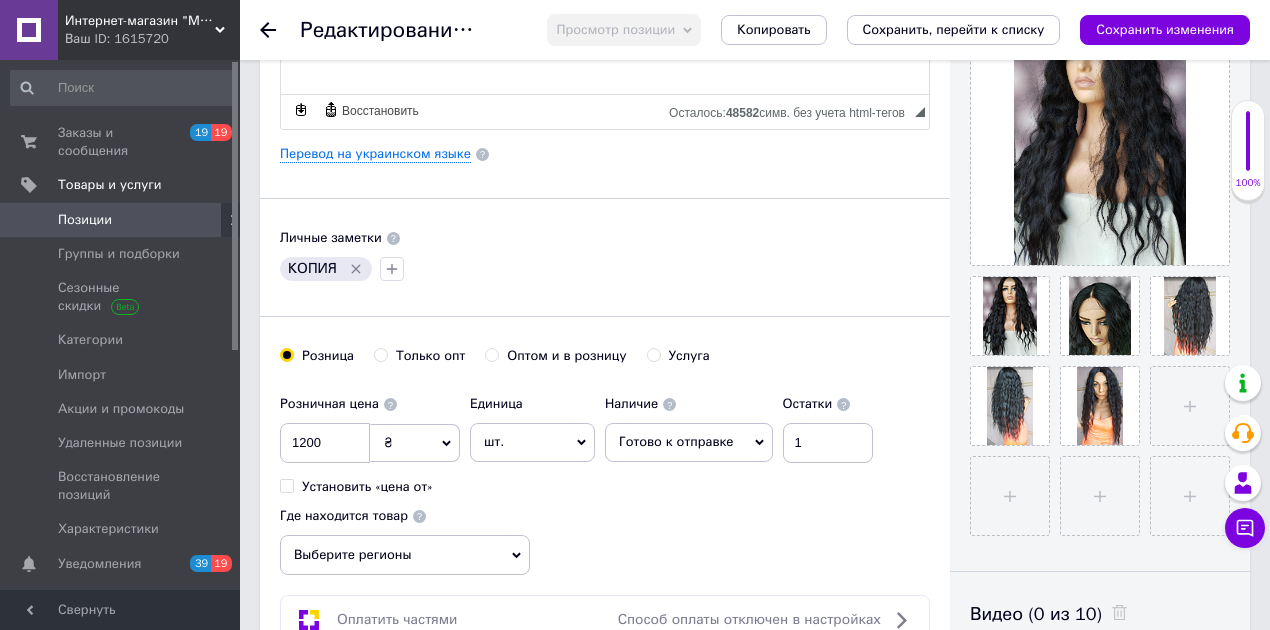 scroll, scrollTop: 533, scrollLeft: 0, axis: vertical 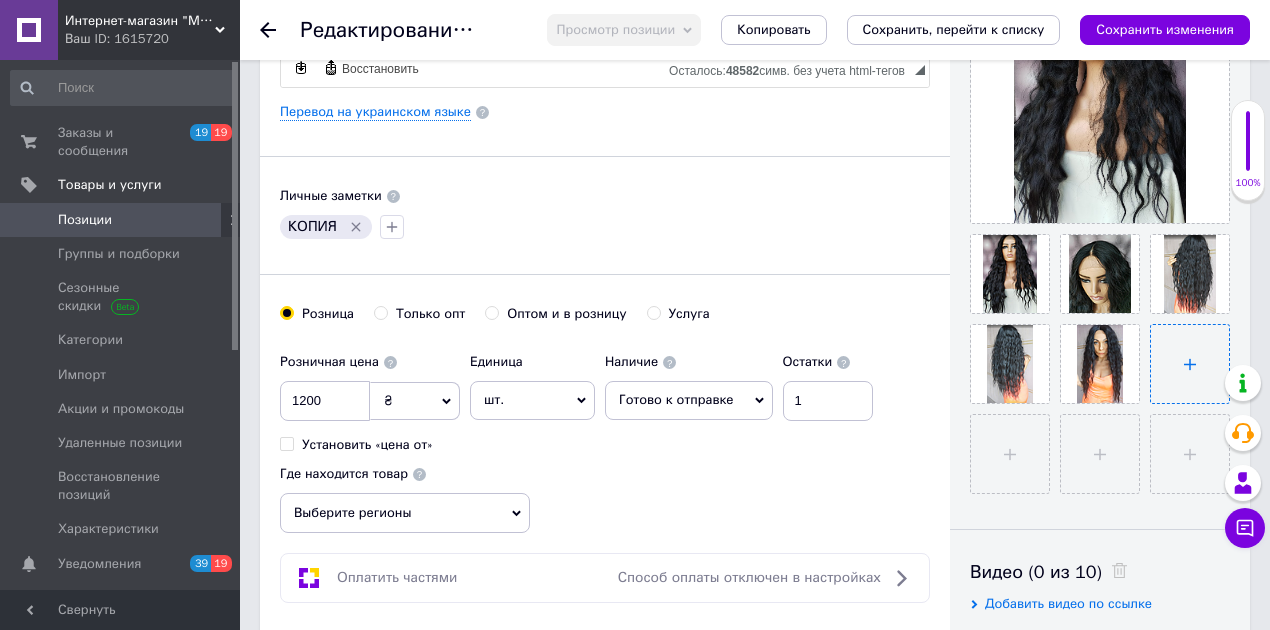 click at bounding box center [1190, 364] 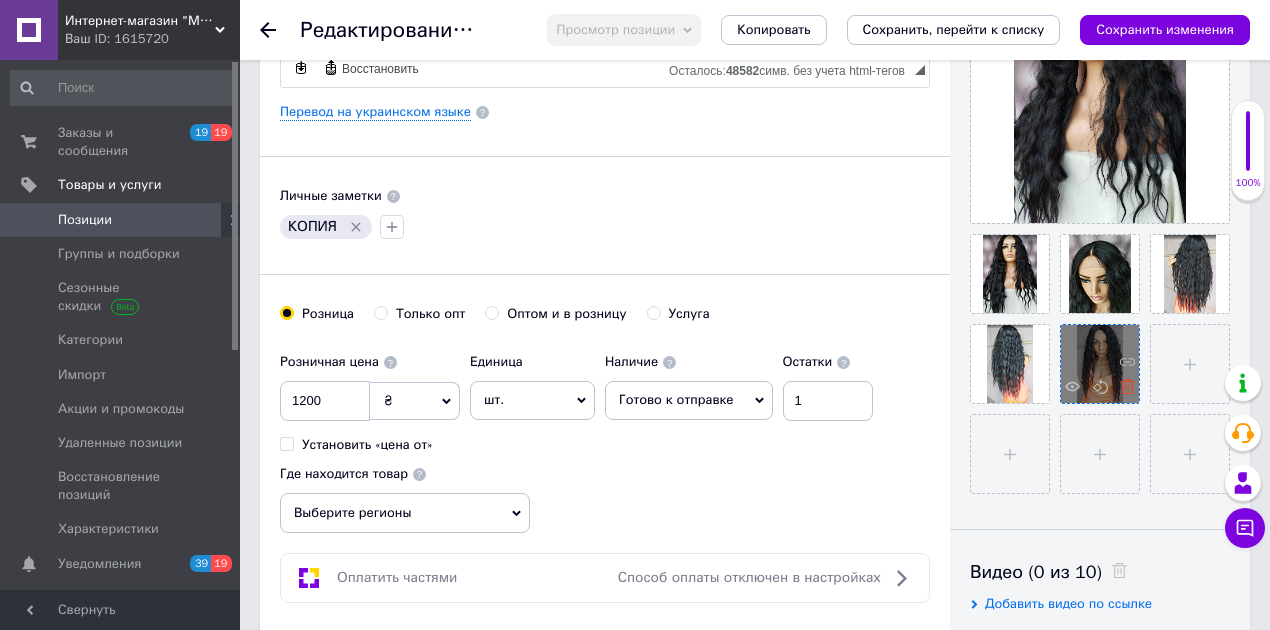 click 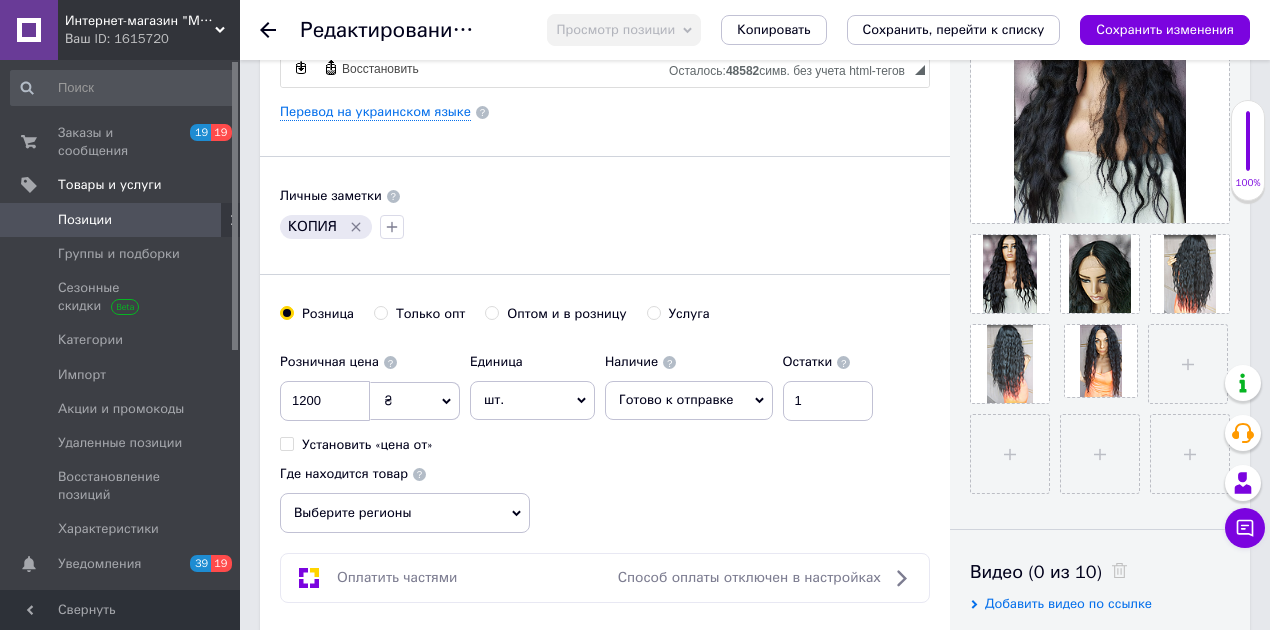 click on "Розничная цена 1200 ₴ $ € CHF £ ¥ PLN ₸ MDL HUF KGS CN¥ TRY ₩ lei Установить «цена от» Единица шт. Популярное комплект упаковка кв.м пара м кг пог.м услуга т а автоцистерна ампула б баллон банка блистер бобина бочка бут бухта в ватт ведро выезд г г га гигакалория год гр/кв.м д дал два месяца день доза е еврокуб ед. к кВт канистра карат кв.дм кв.м кв.см кв.фут квартал кг кг/кв.м км колесо комплект коробка куб.дм куб.м л л лист м м мВт месяц мешок минута мл мм моток н набор неделя номер о объект п паллетоместо пара партия пач пог.м полгода посевная единица птицеместо р рейс рулон с 1" at bounding box center [605, 438] 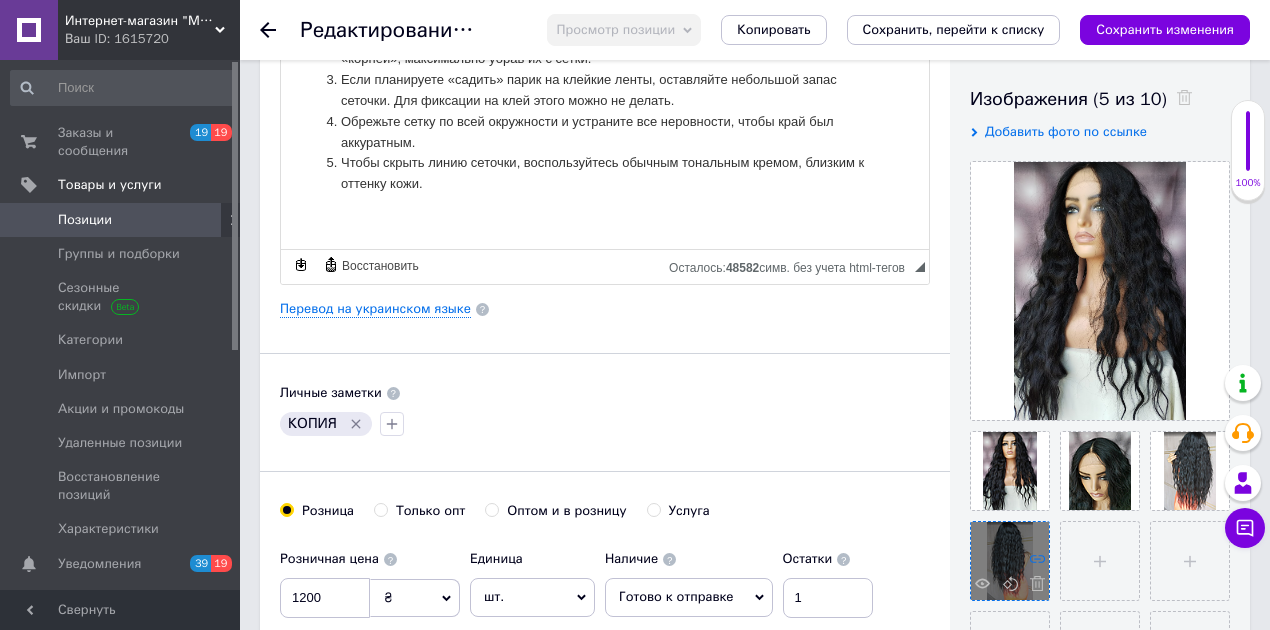 scroll, scrollTop: 400, scrollLeft: 0, axis: vertical 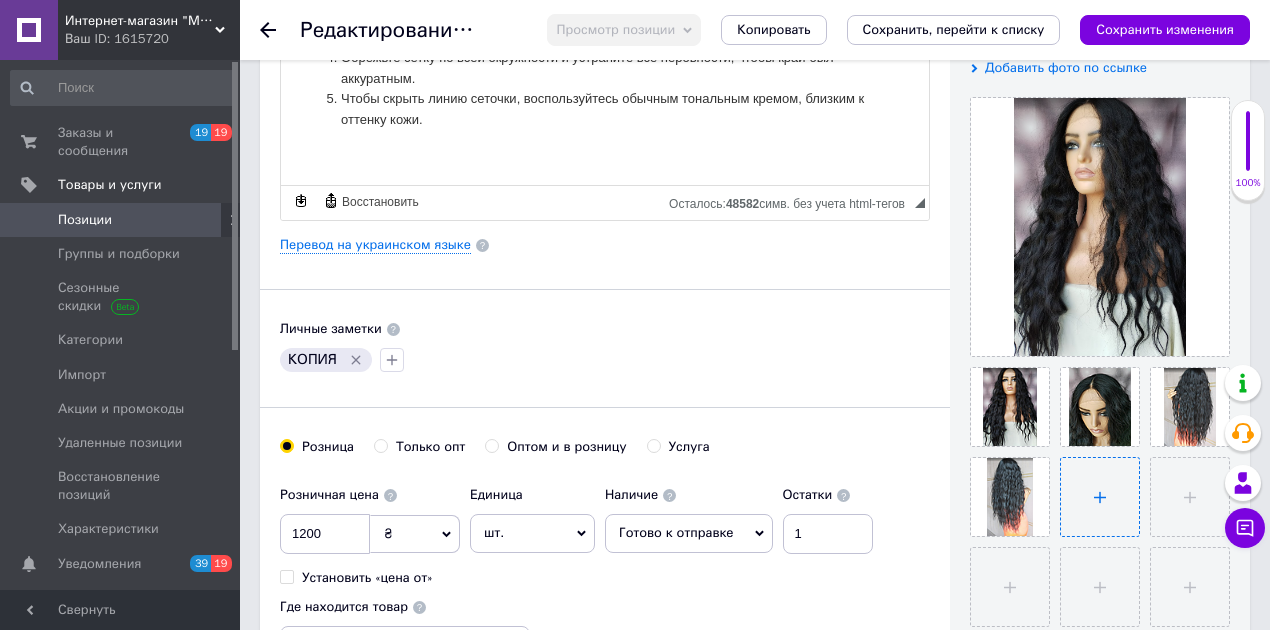 click at bounding box center (1100, 497) 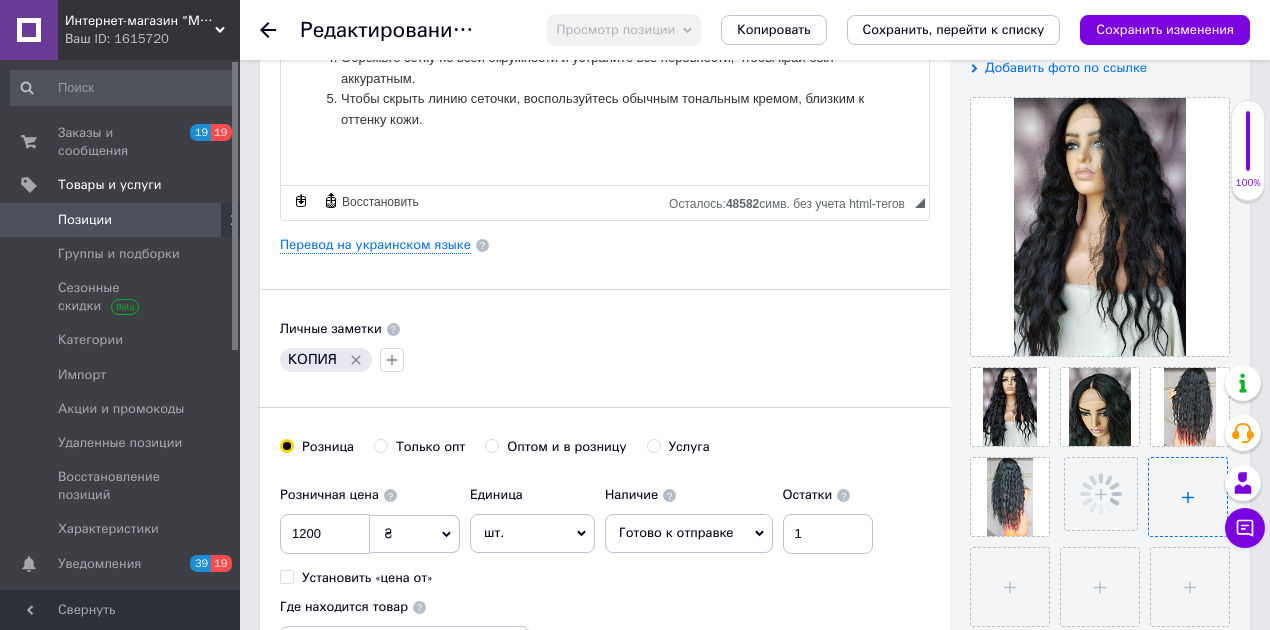 click at bounding box center (1188, 497) 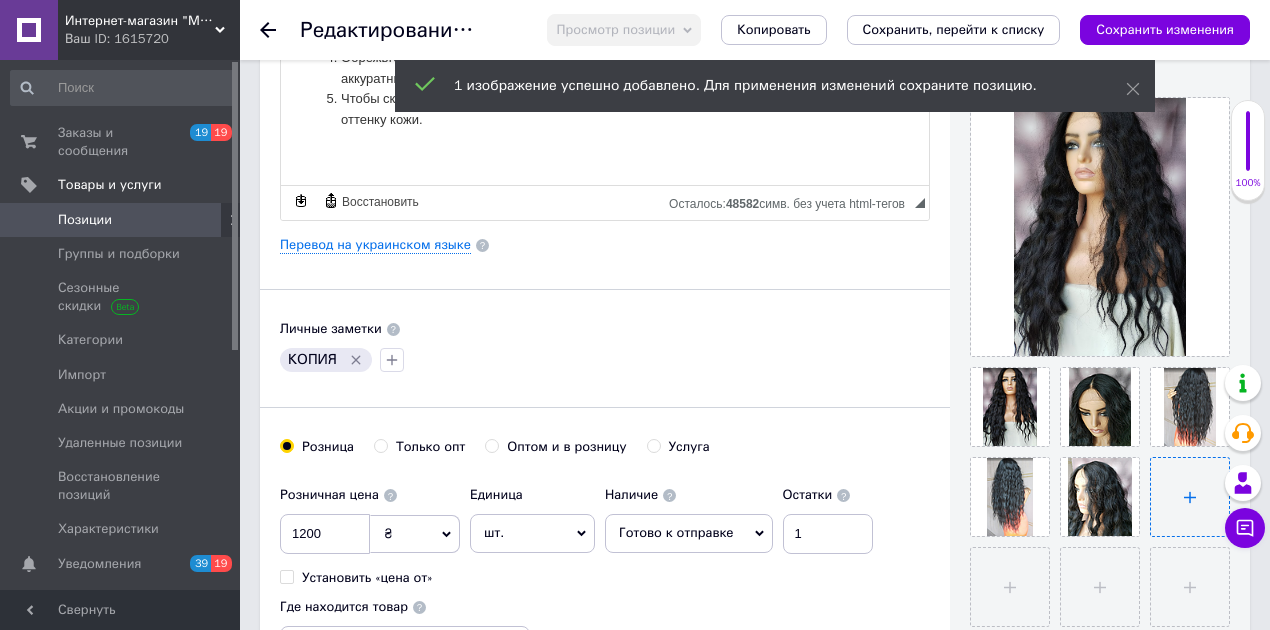 type on "C:\fakepath\Снимок экрана [DATE] 182507.png" 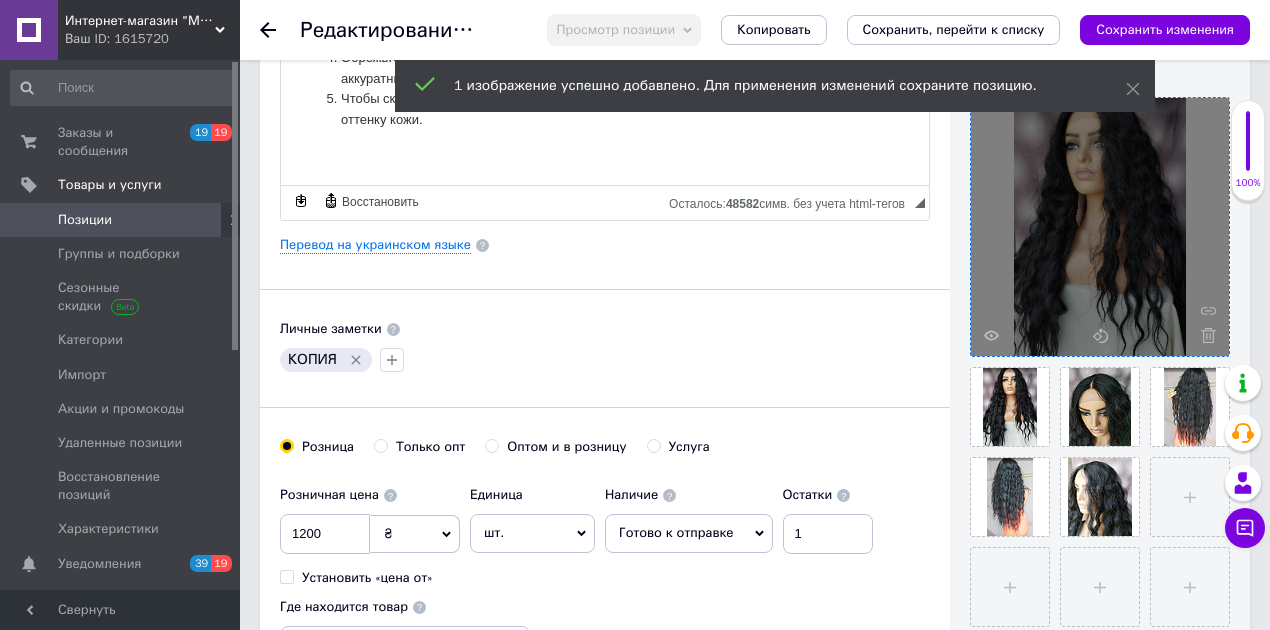 type 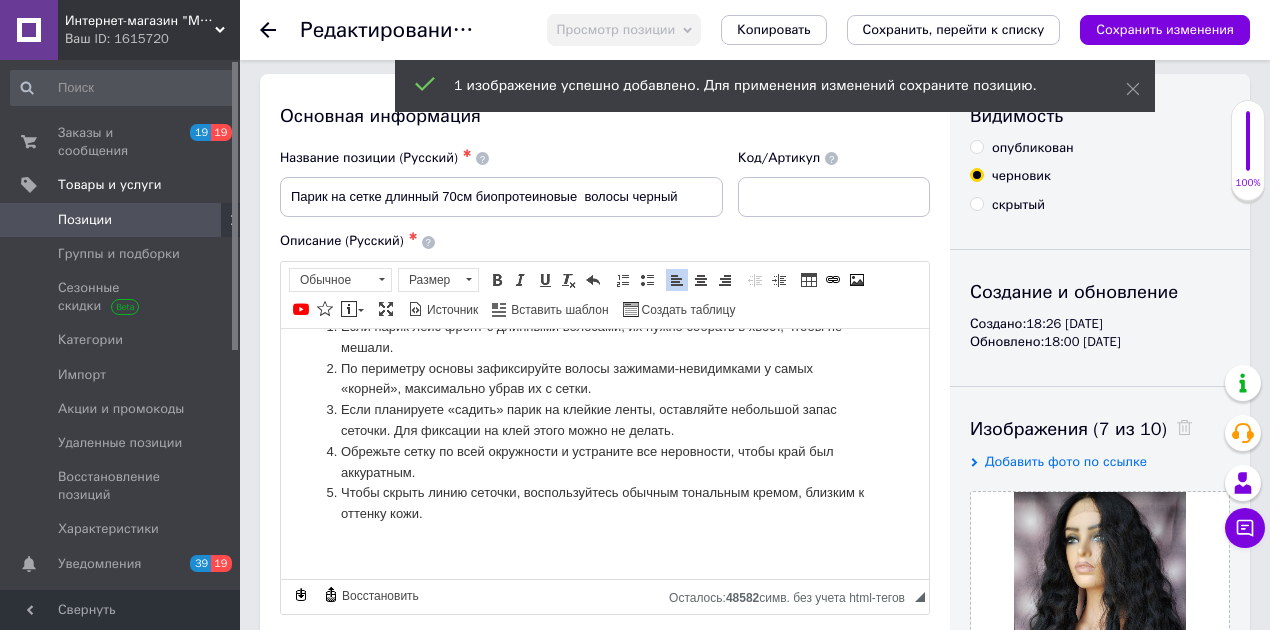 scroll, scrollTop: 0, scrollLeft: 0, axis: both 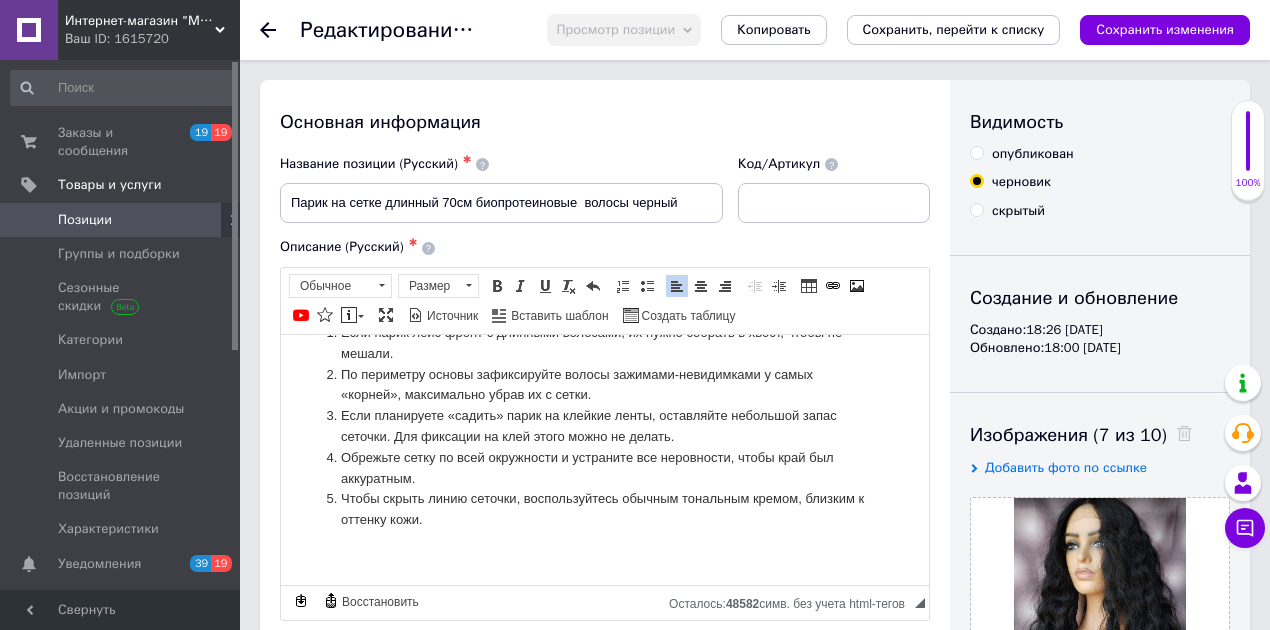 click on "опубликован" at bounding box center (1033, 154) 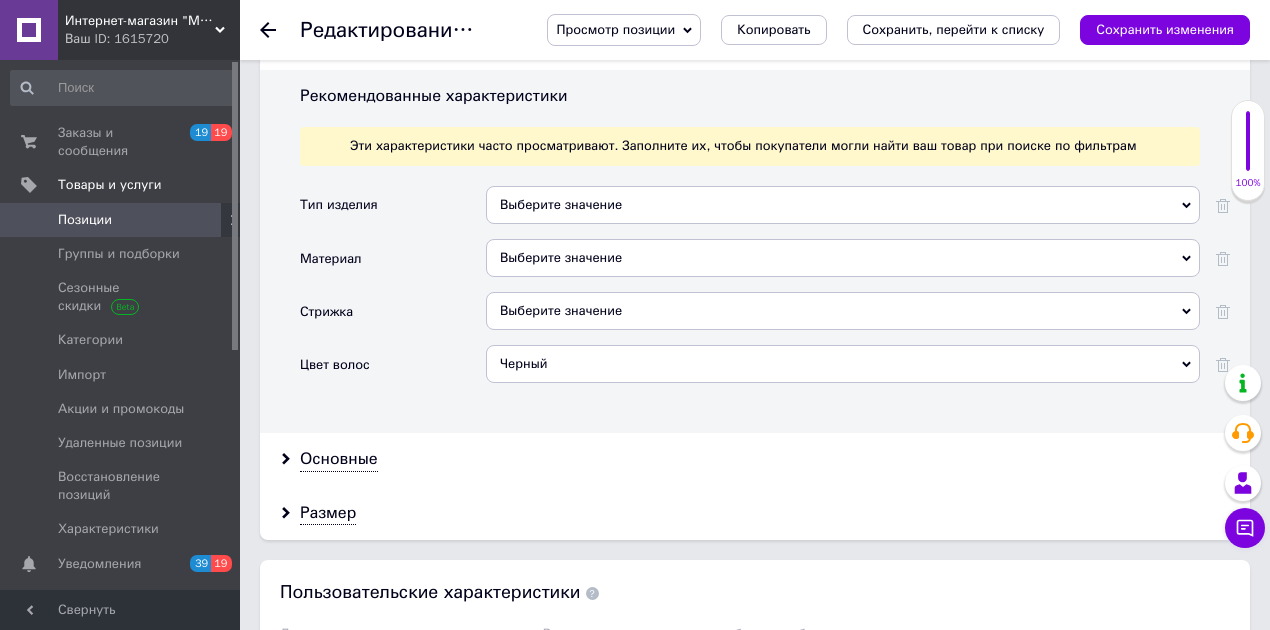 scroll, scrollTop: 1800, scrollLeft: 0, axis: vertical 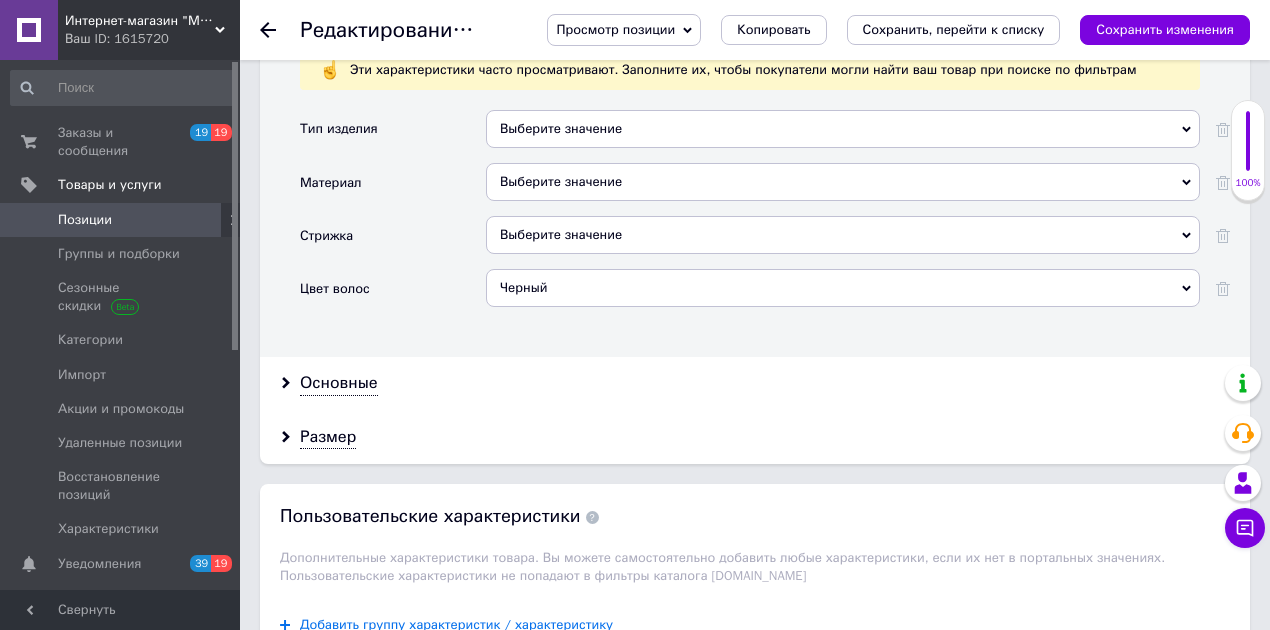 click on "Выберите значение" at bounding box center (843, 129) 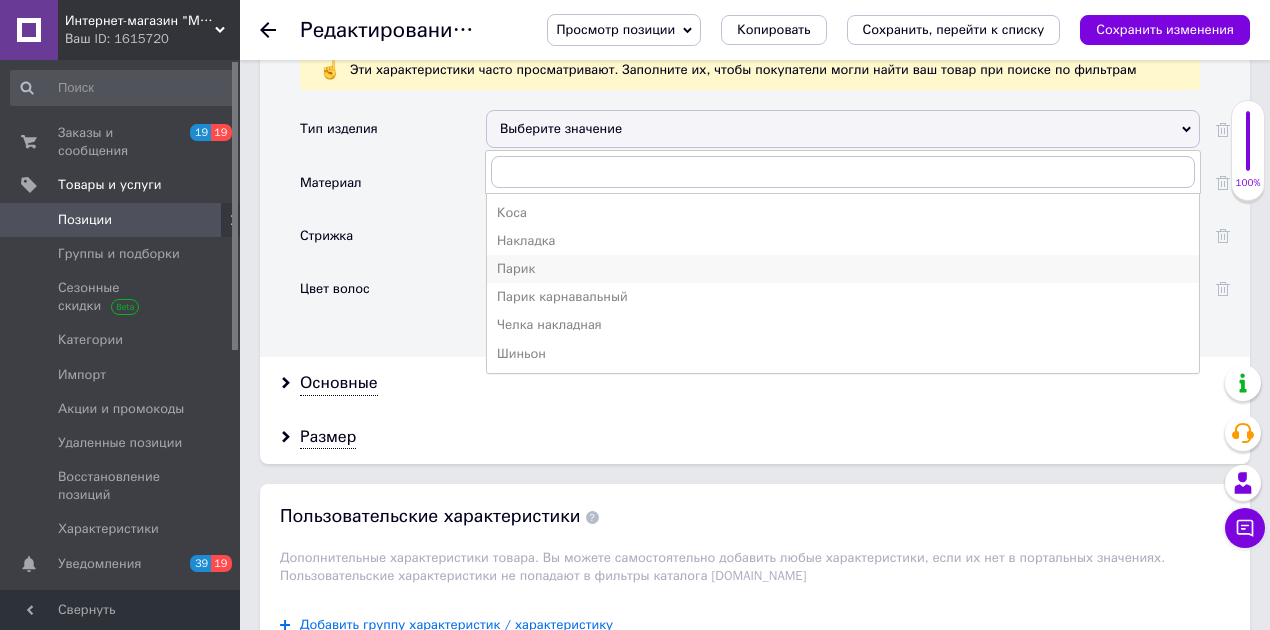 click on "Парик" at bounding box center (843, 269) 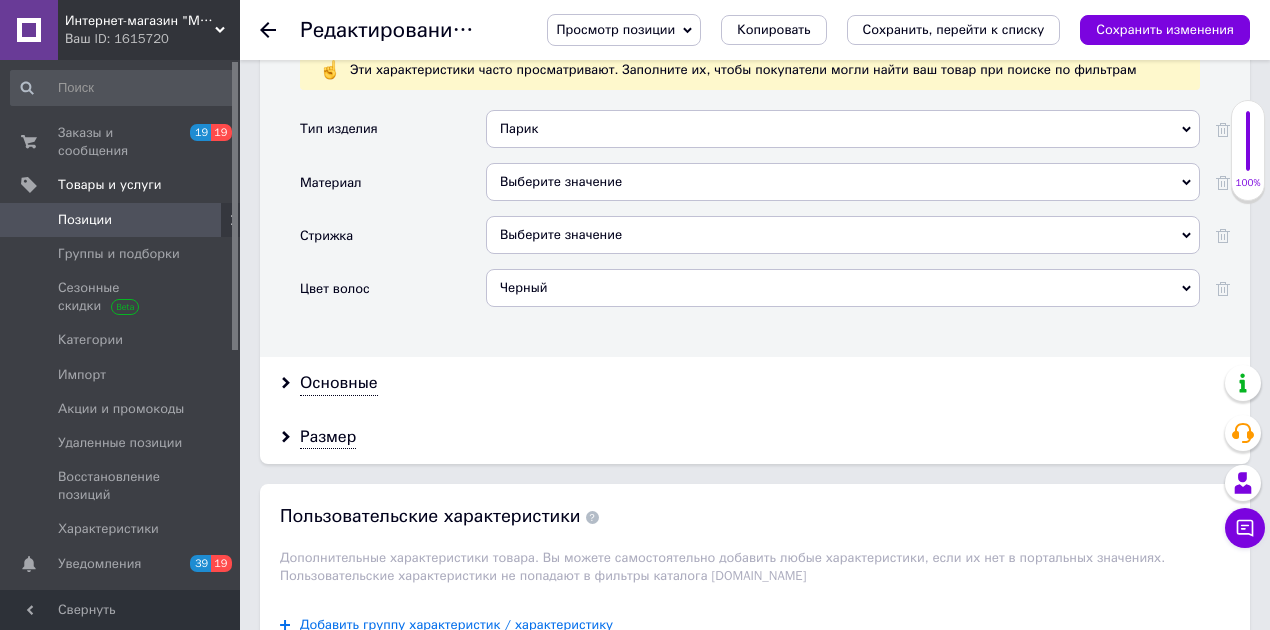 click on "Выберите значение" at bounding box center [843, 182] 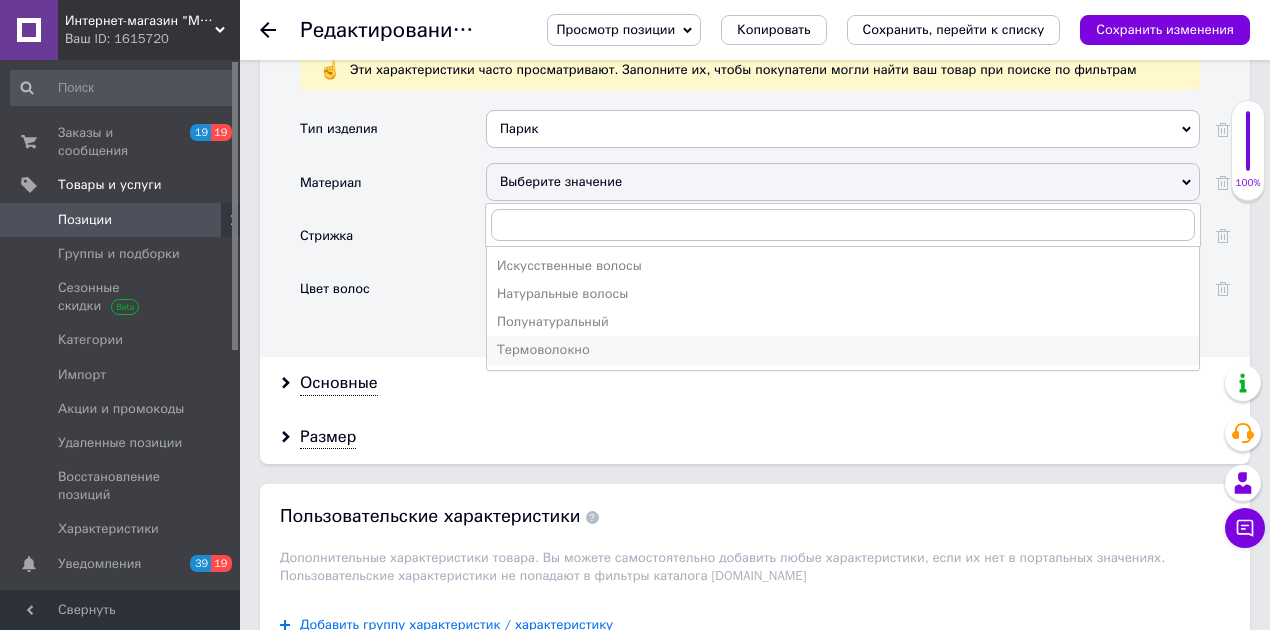 click on "Термоволокно" at bounding box center (843, 350) 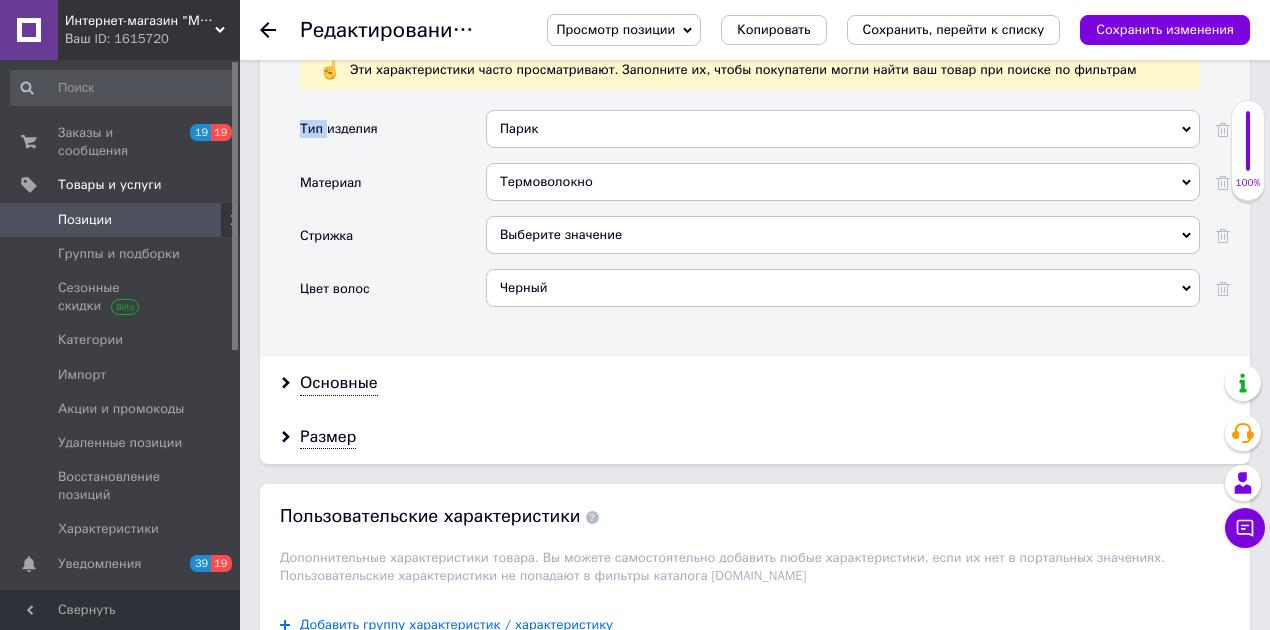 click on "Выберите значение" at bounding box center (843, 235) 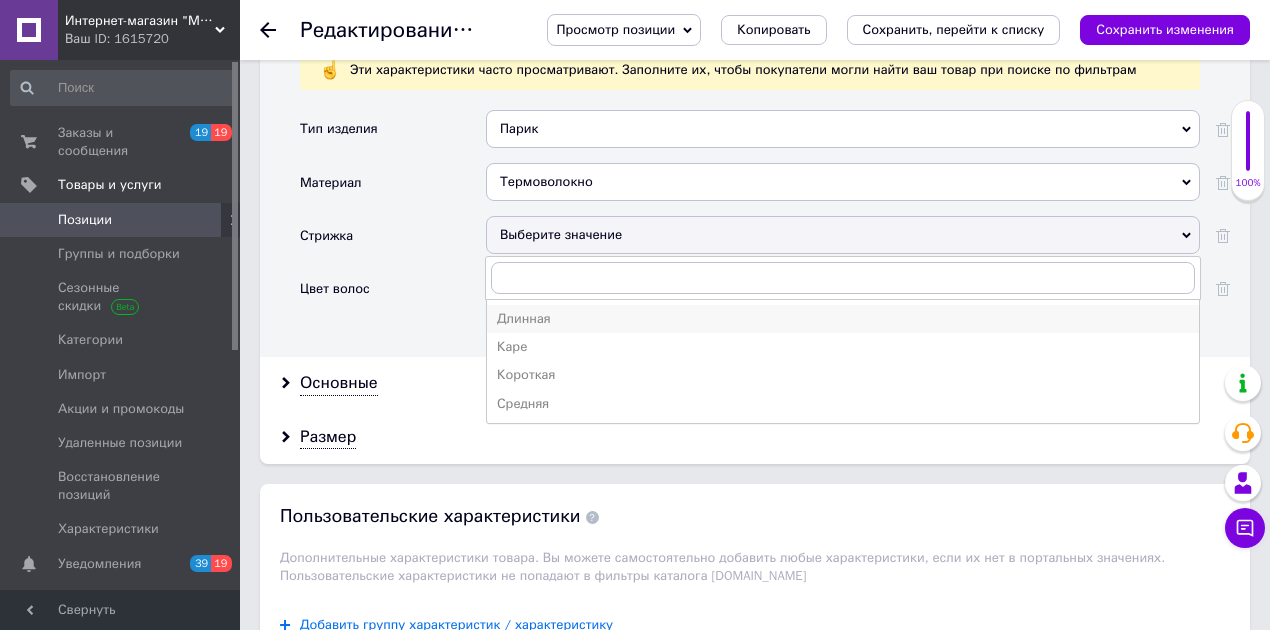 click on "Длинная" at bounding box center [843, 319] 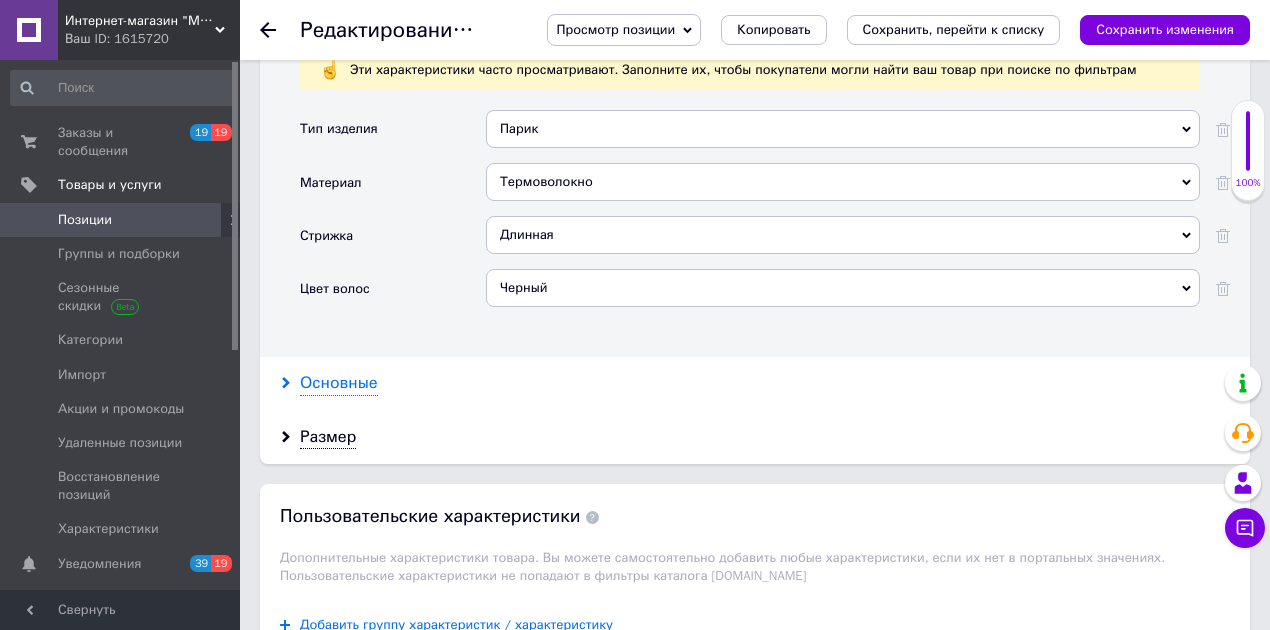 click on "Основные" at bounding box center [339, 383] 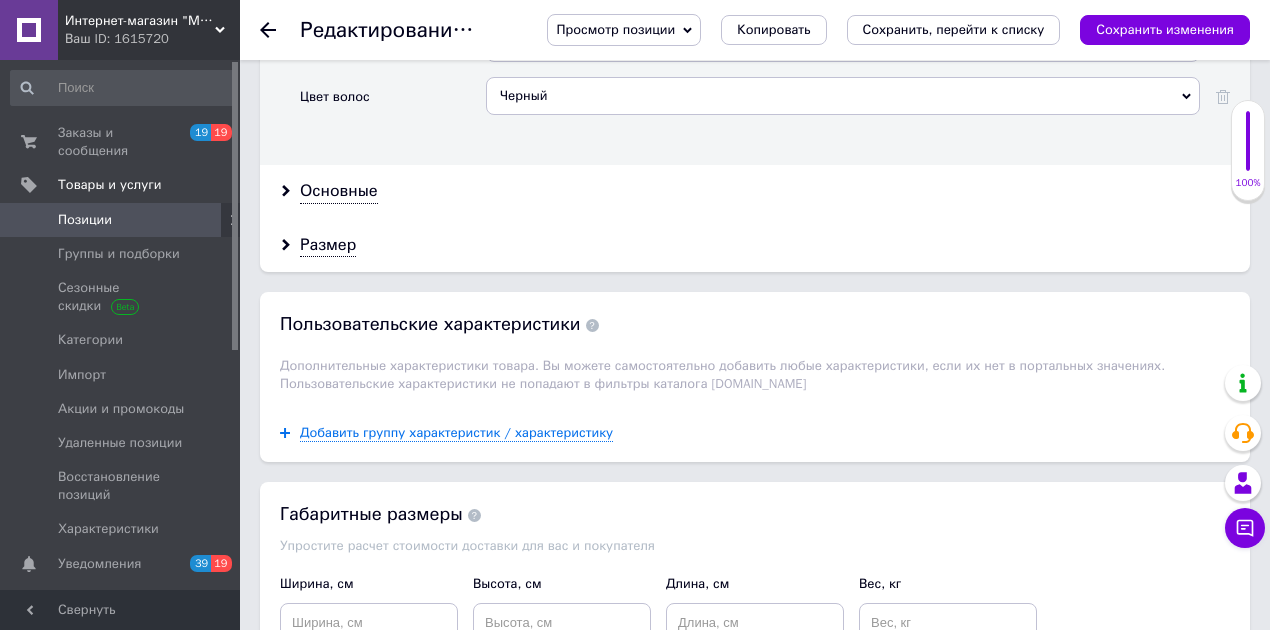 scroll, scrollTop: 2000, scrollLeft: 0, axis: vertical 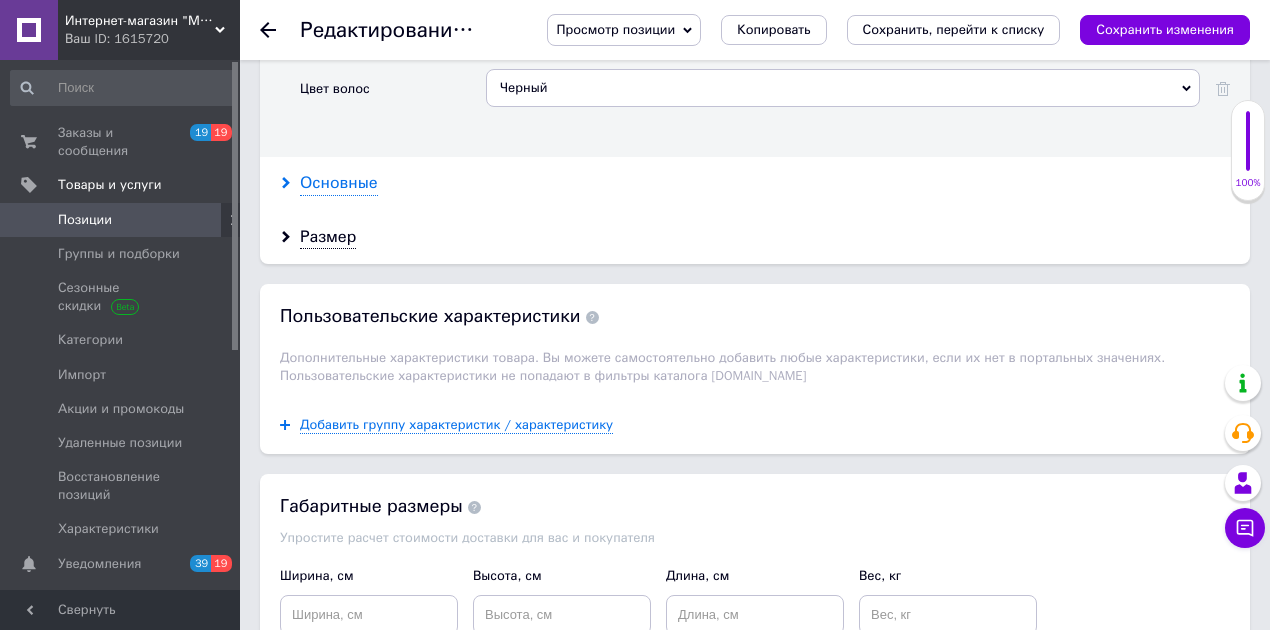 click on "Основные" at bounding box center (339, 183) 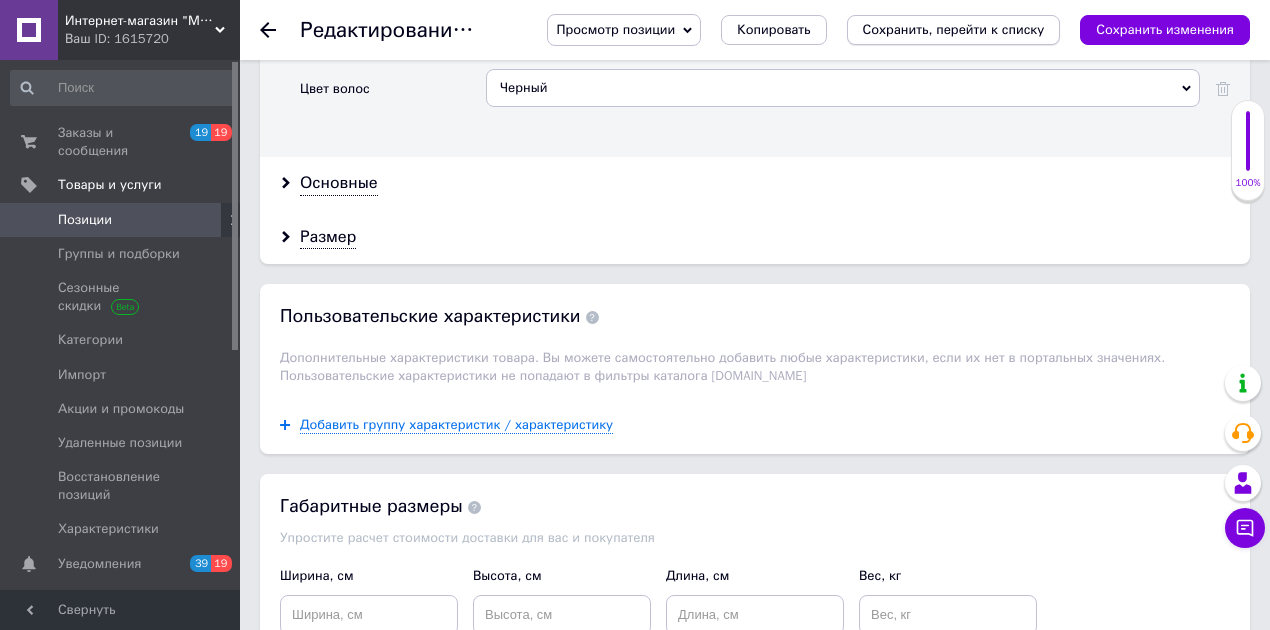 click on "Сохранить, перейти к списку" at bounding box center (954, 30) 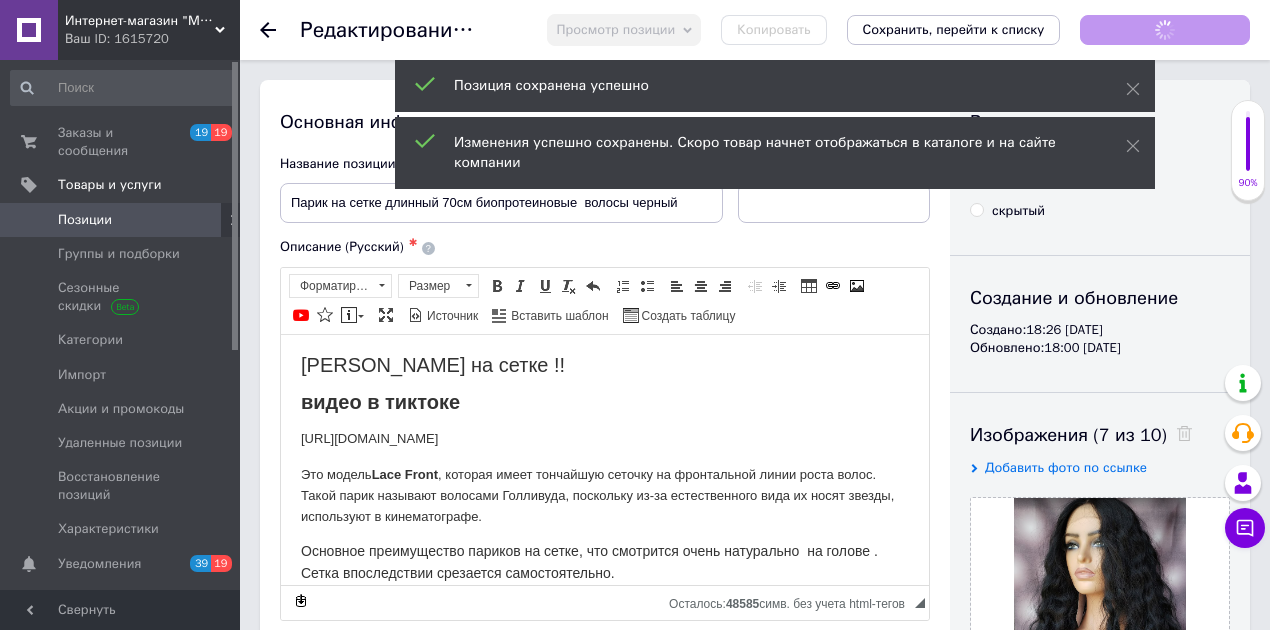 scroll, scrollTop: 0, scrollLeft: 0, axis: both 